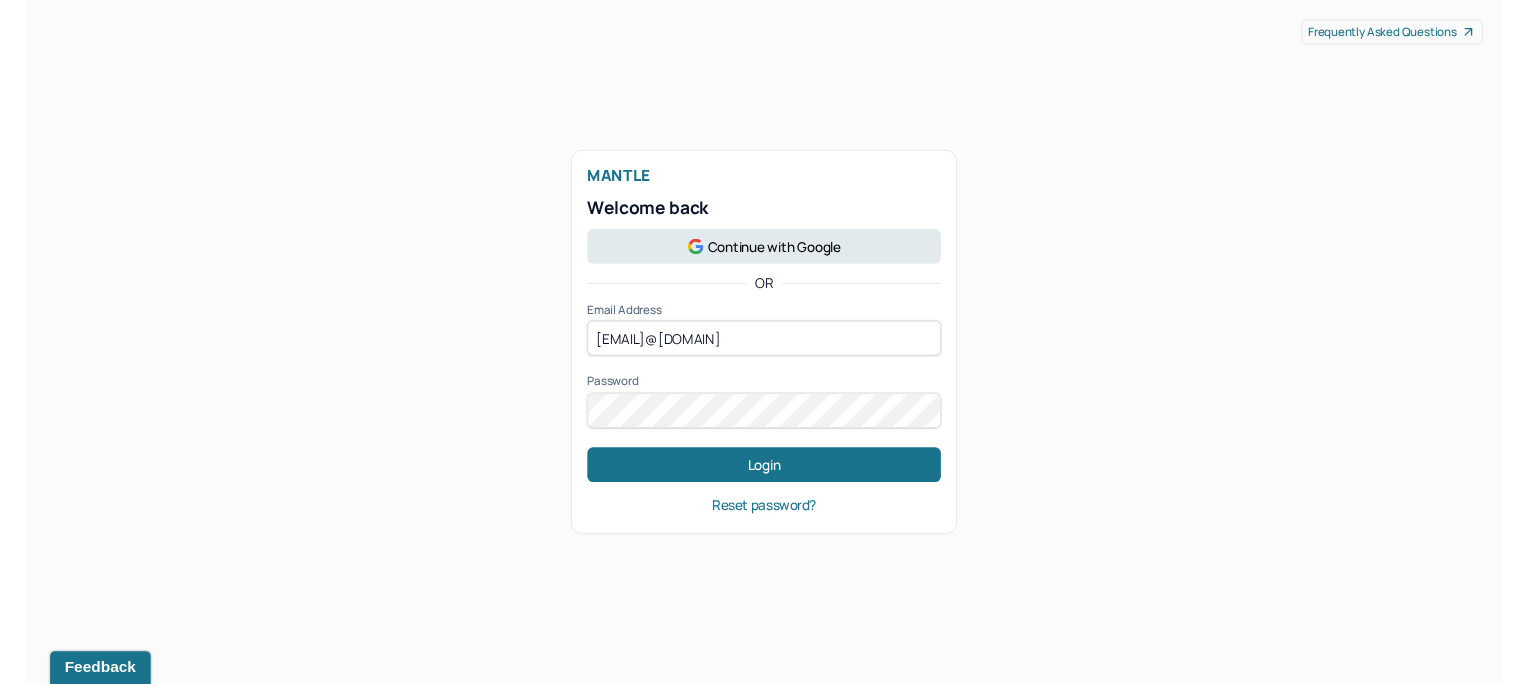 scroll, scrollTop: 0, scrollLeft: 0, axis: both 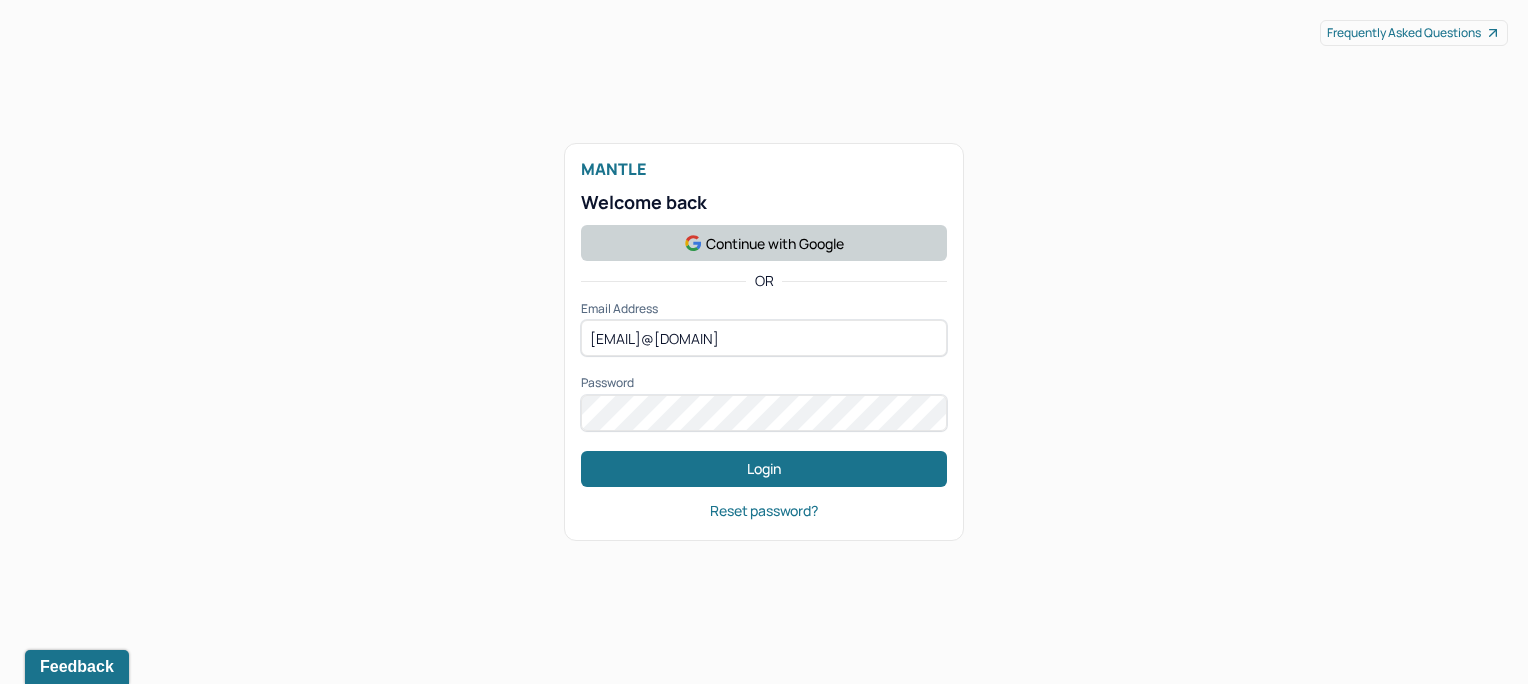 click on "Continue with Google" at bounding box center (764, 243) 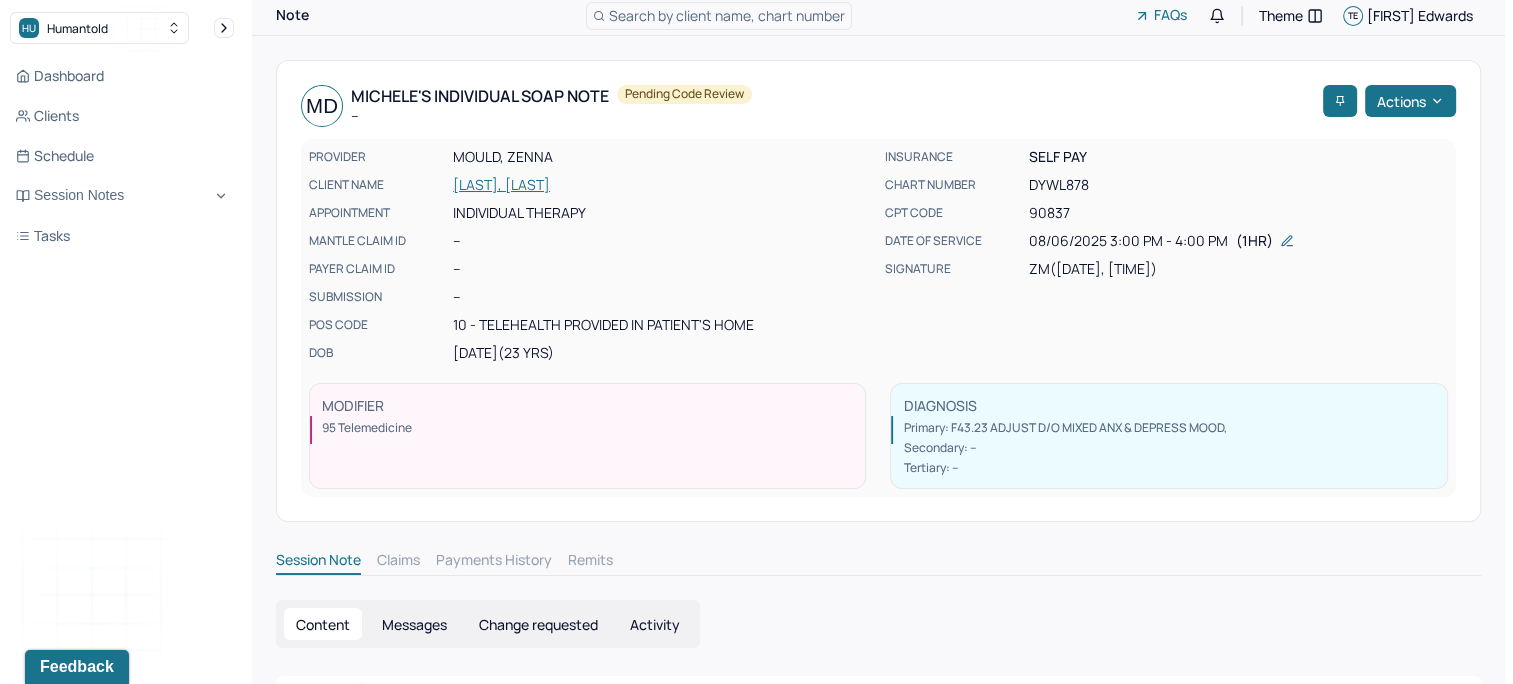 scroll, scrollTop: 0, scrollLeft: 0, axis: both 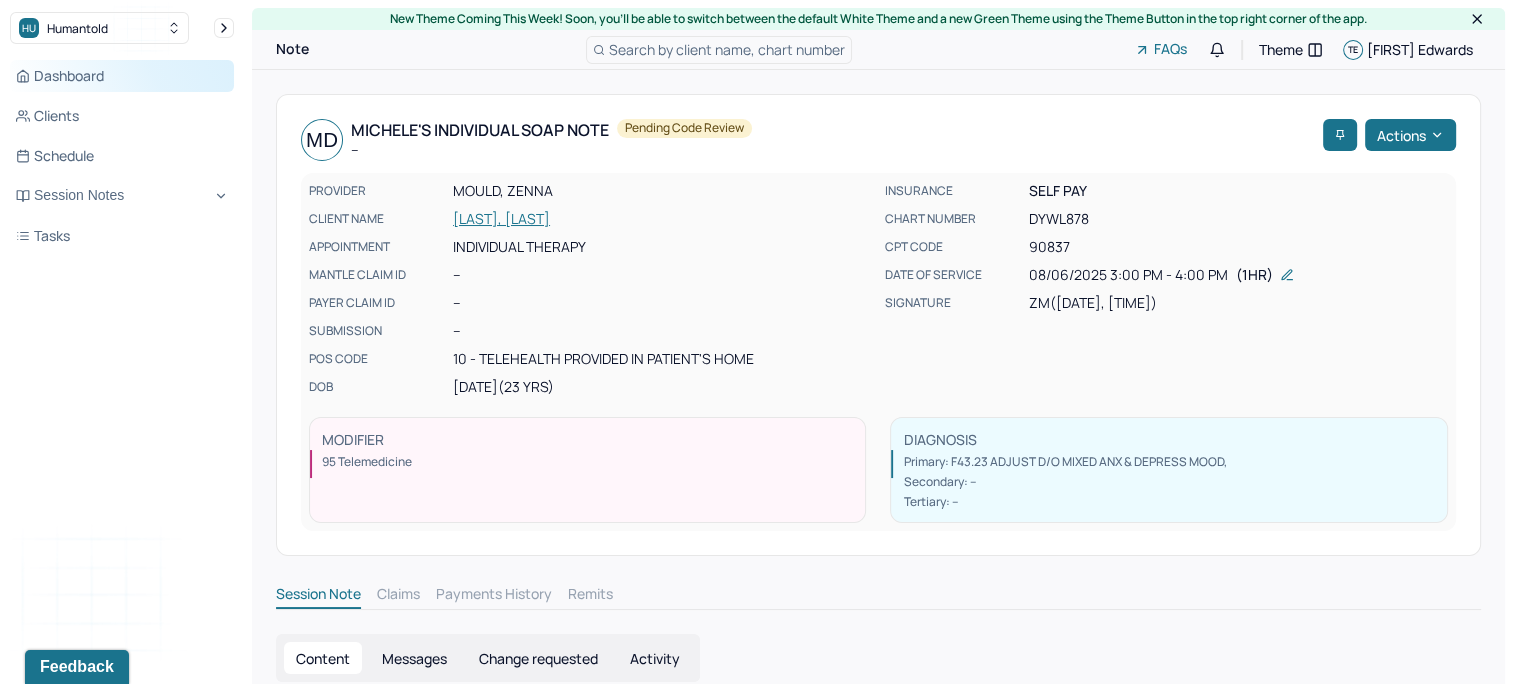 click on "Dashboard" at bounding box center [122, 76] 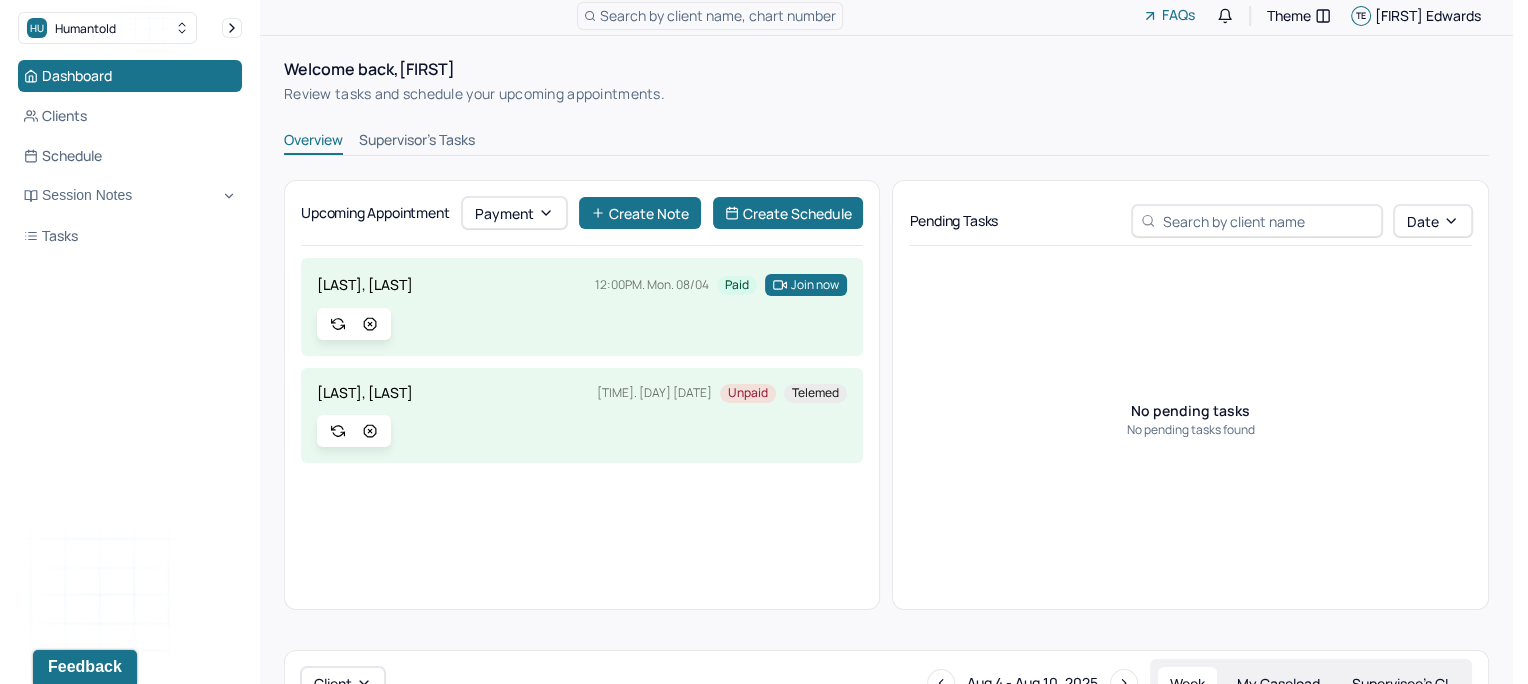 scroll, scrollTop: 0, scrollLeft: 0, axis: both 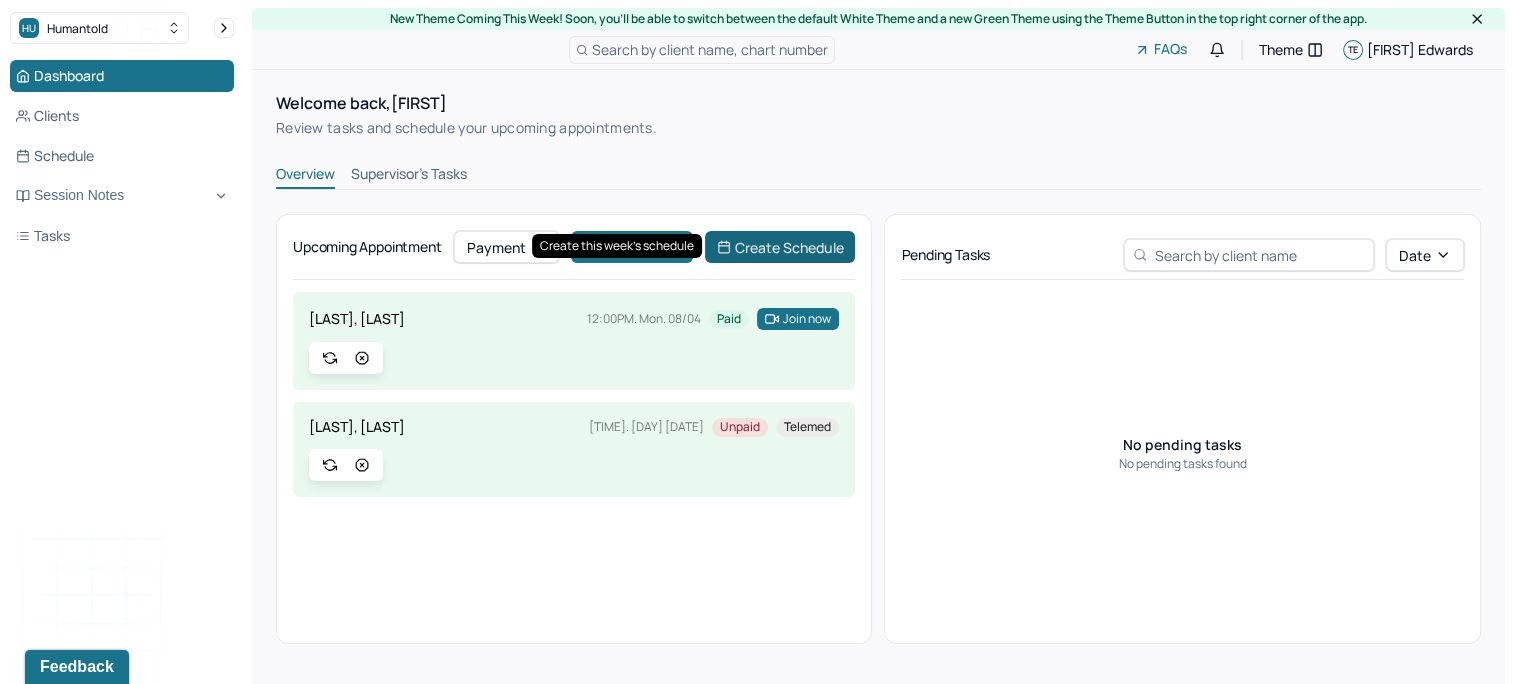 click on "Create Schedule" at bounding box center [780, 247] 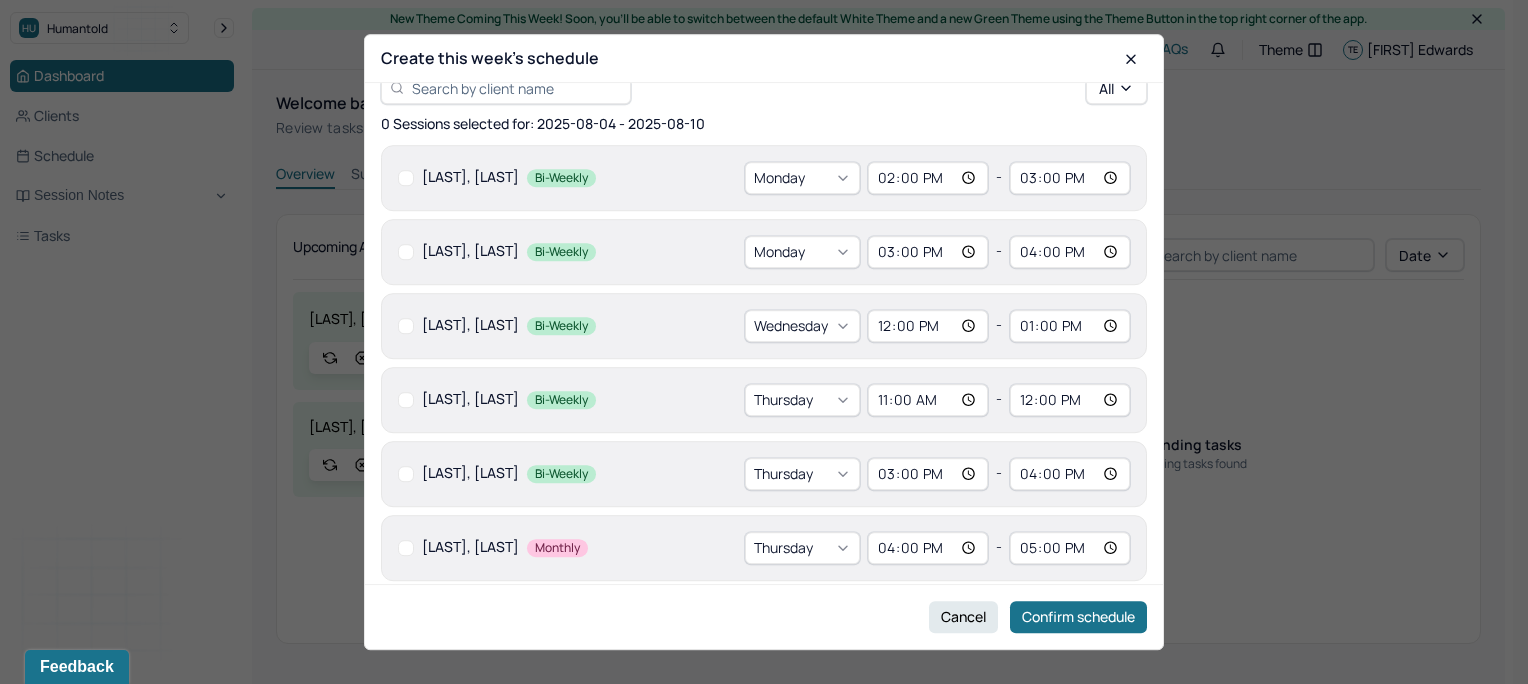 scroll, scrollTop: 36, scrollLeft: 0, axis: vertical 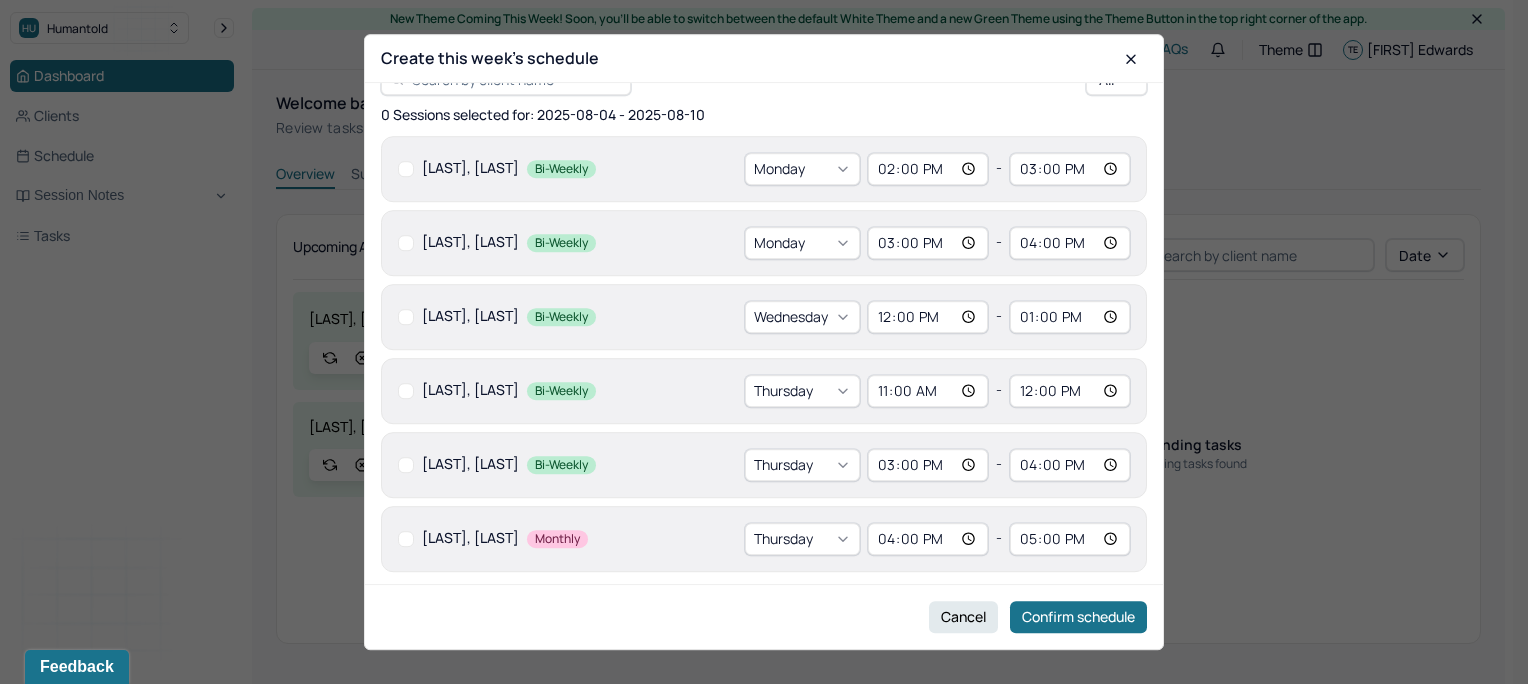click at bounding box center [406, 391] 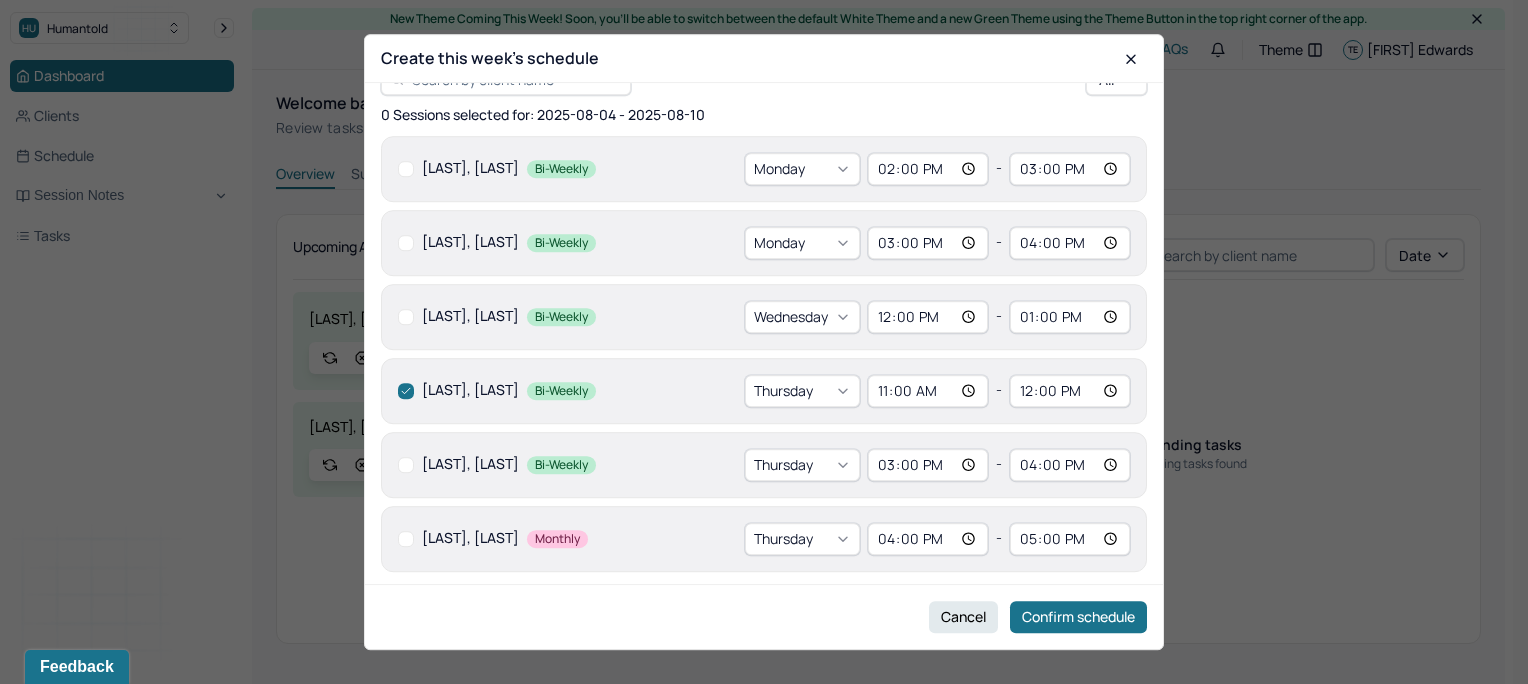 checkbox on "true" 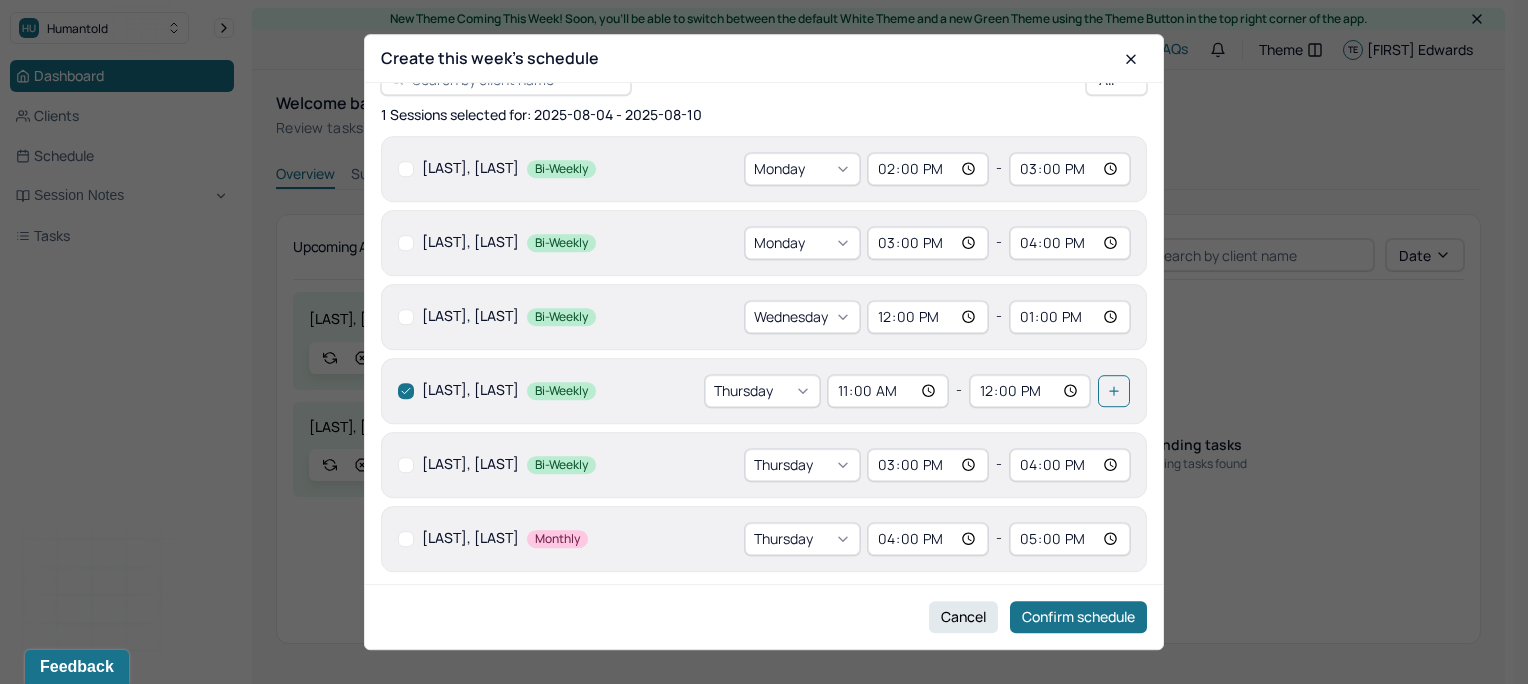 click at bounding box center (406, 465) 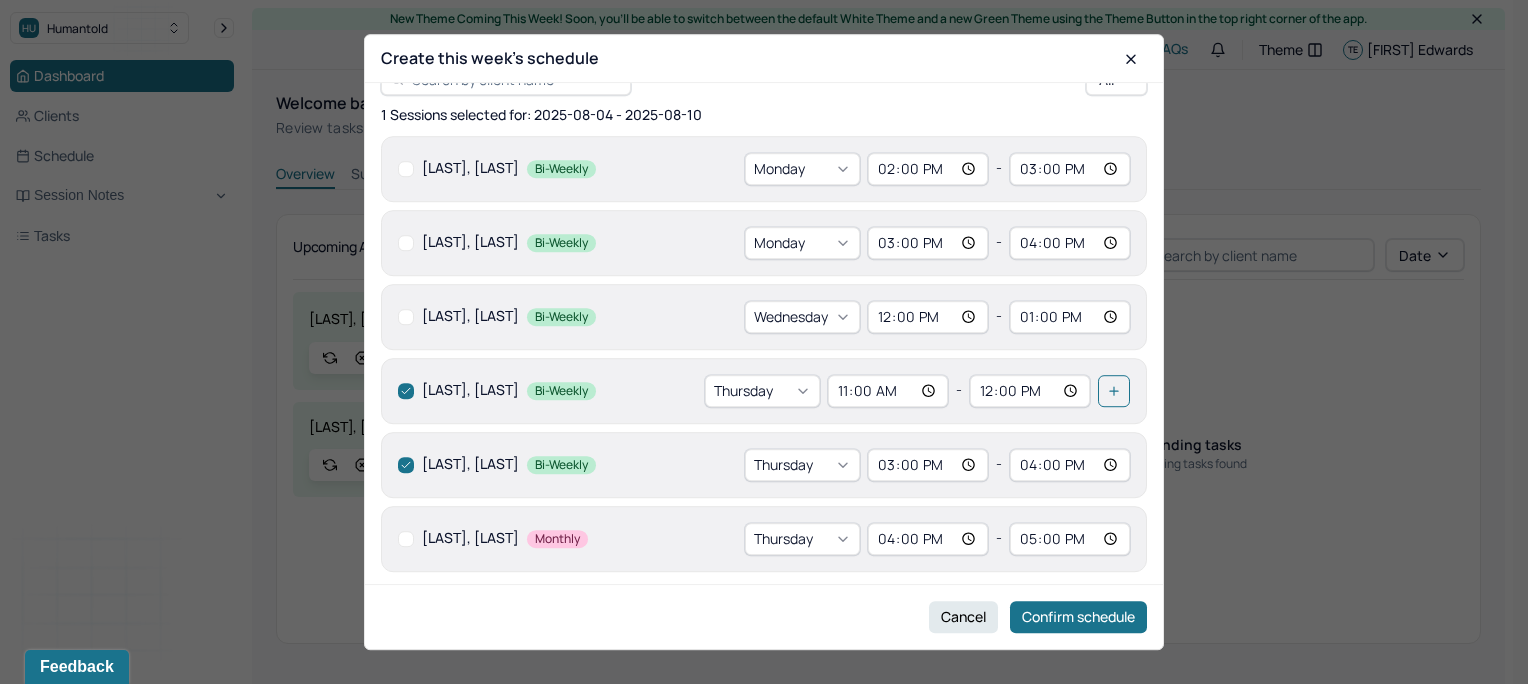 checkbox on "true" 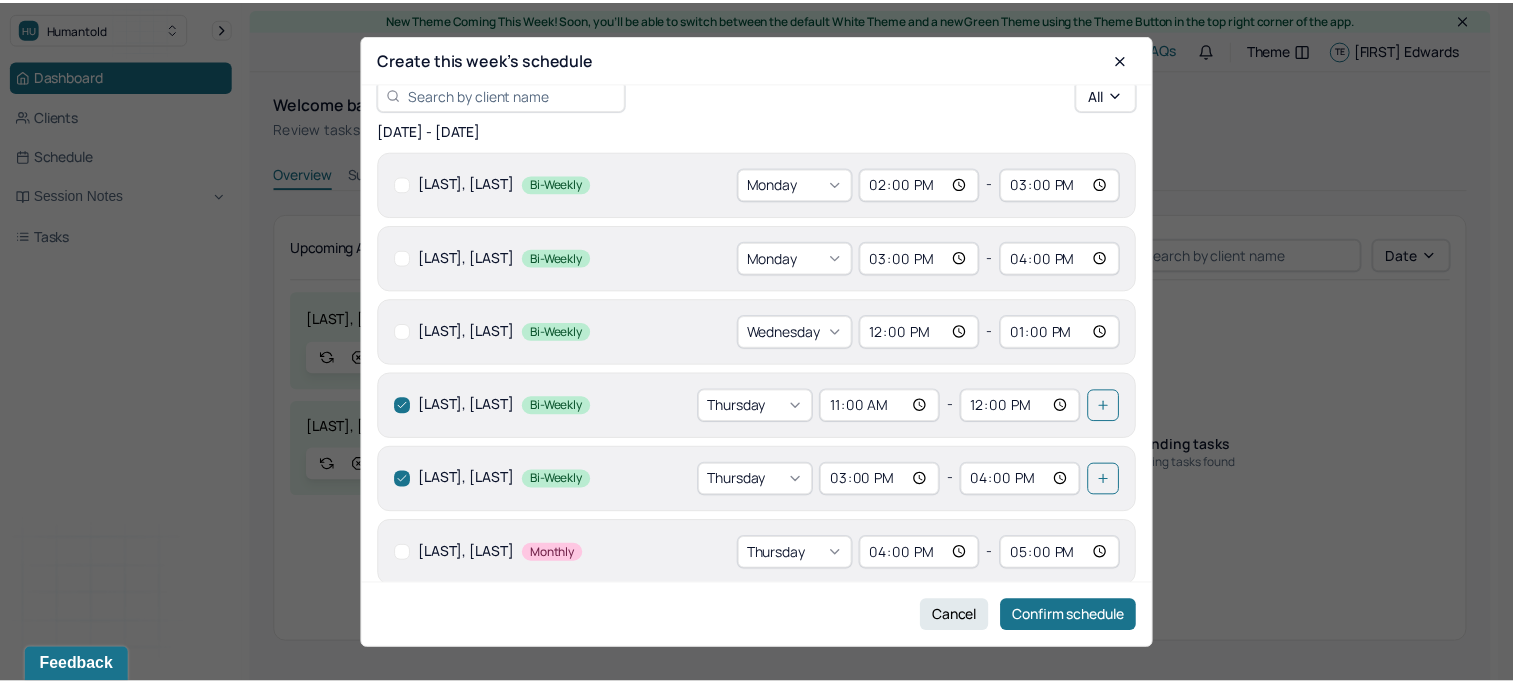 scroll, scrollTop: 0, scrollLeft: 0, axis: both 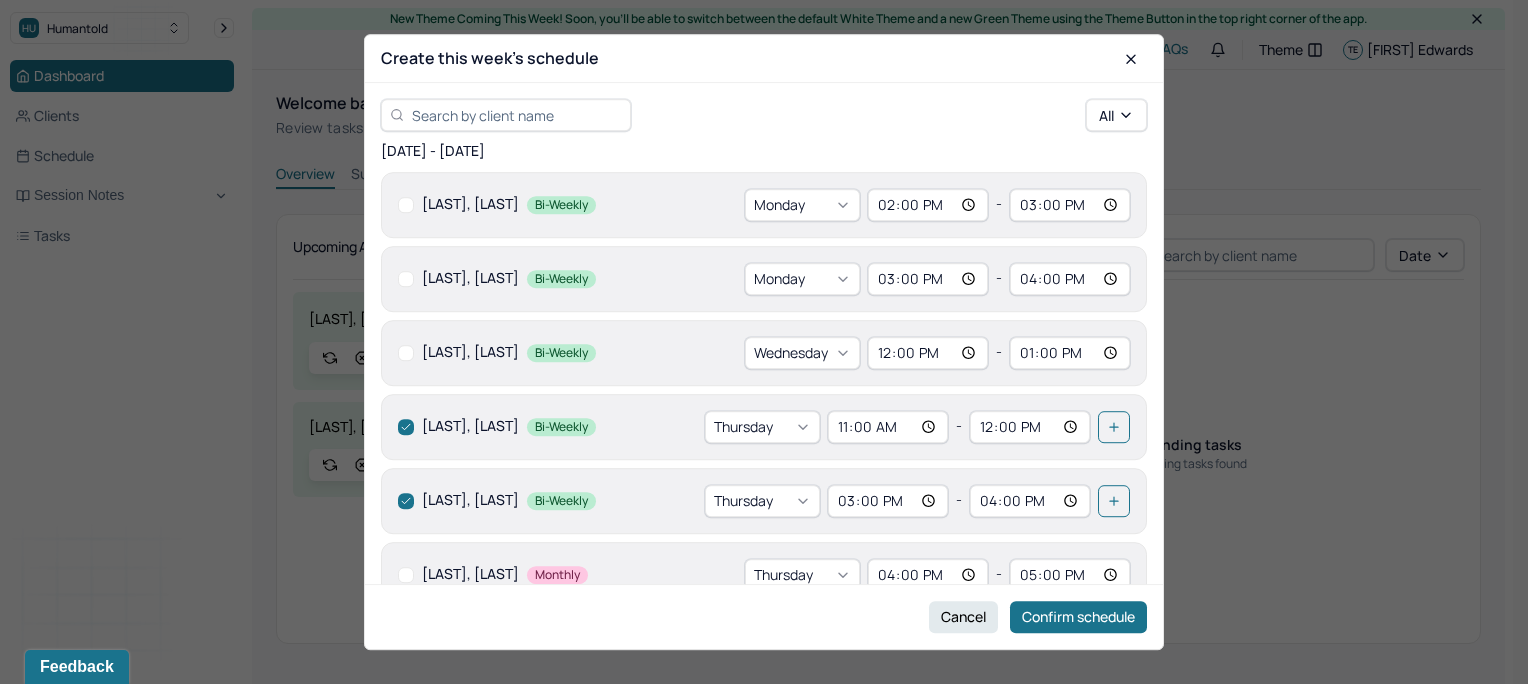 click on "2 Sessions selected for: 2025-08-04 - 2025-08-10" at bounding box center [764, 151] 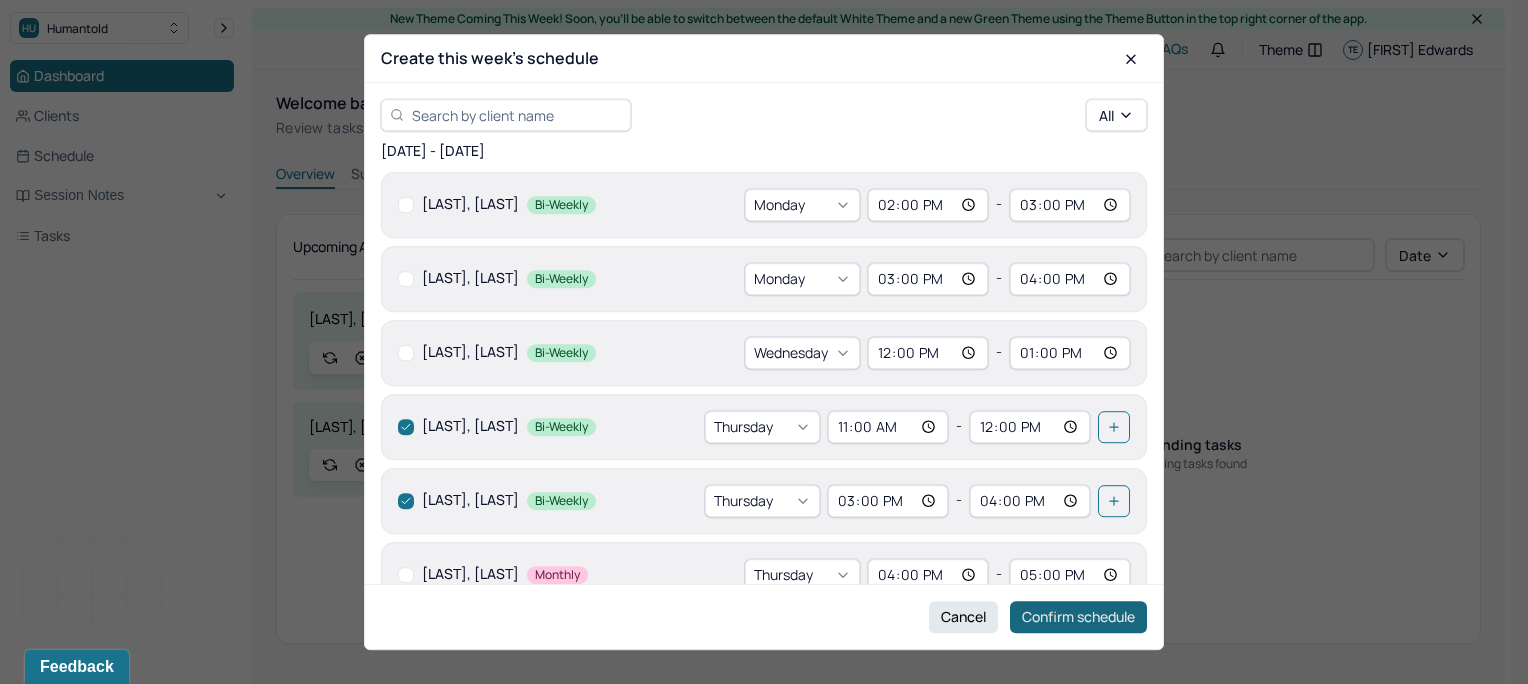 click on "Confirm schedule" at bounding box center (1078, 617) 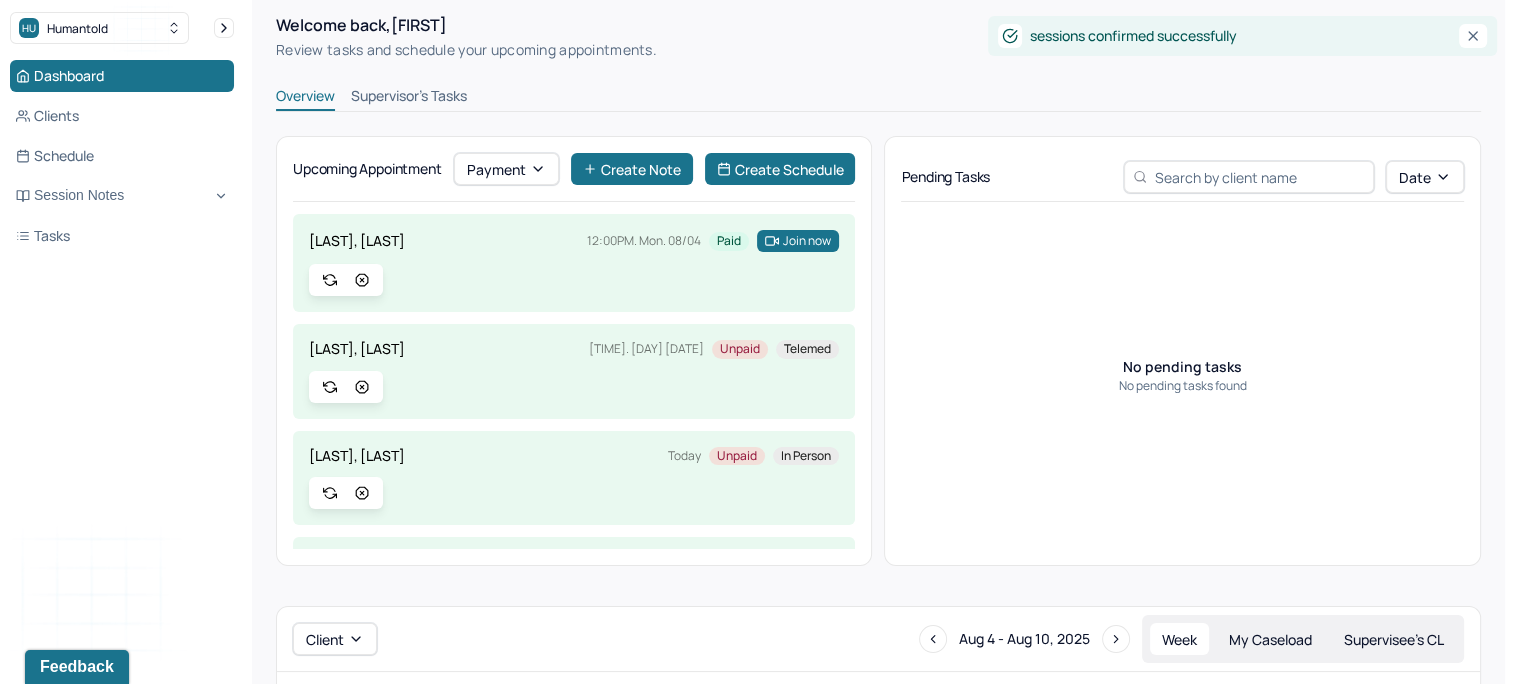 scroll, scrollTop: 200, scrollLeft: 0, axis: vertical 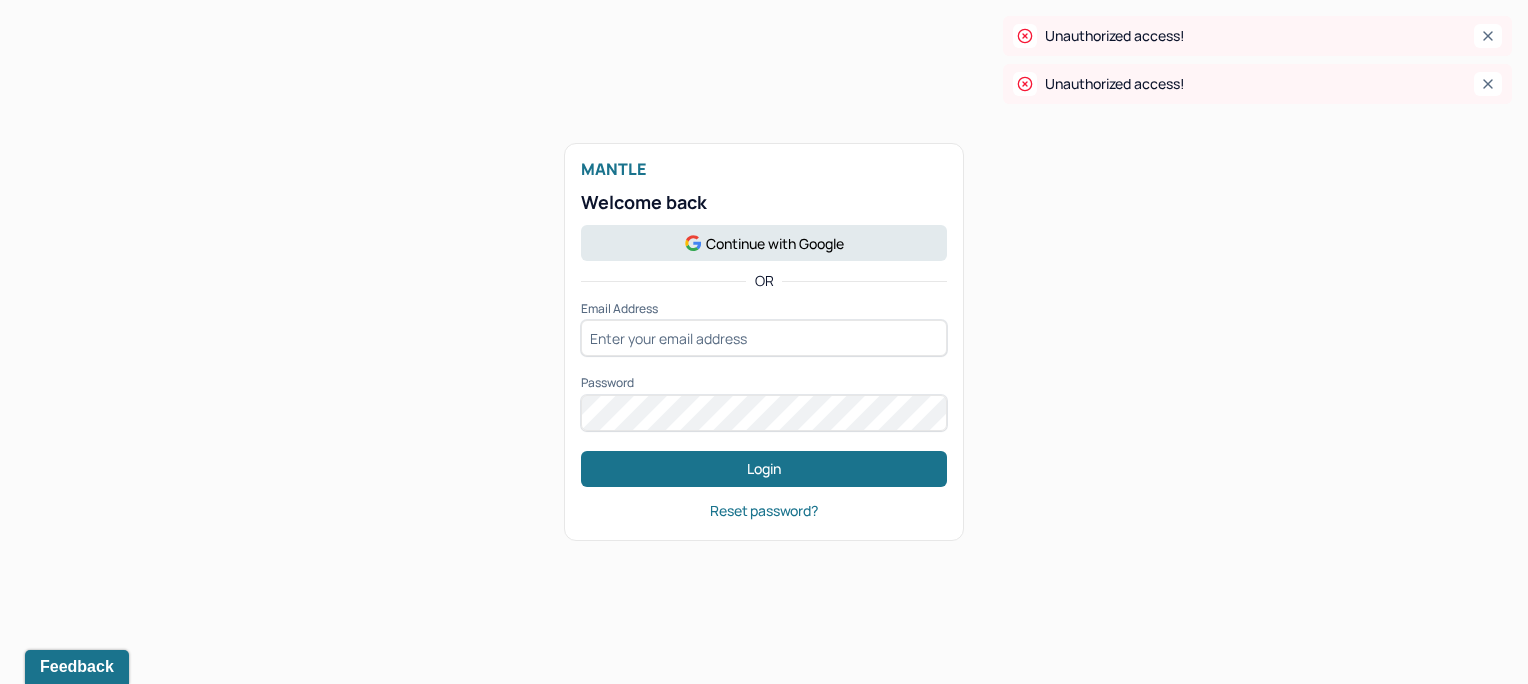 type on "[EMAIL]" 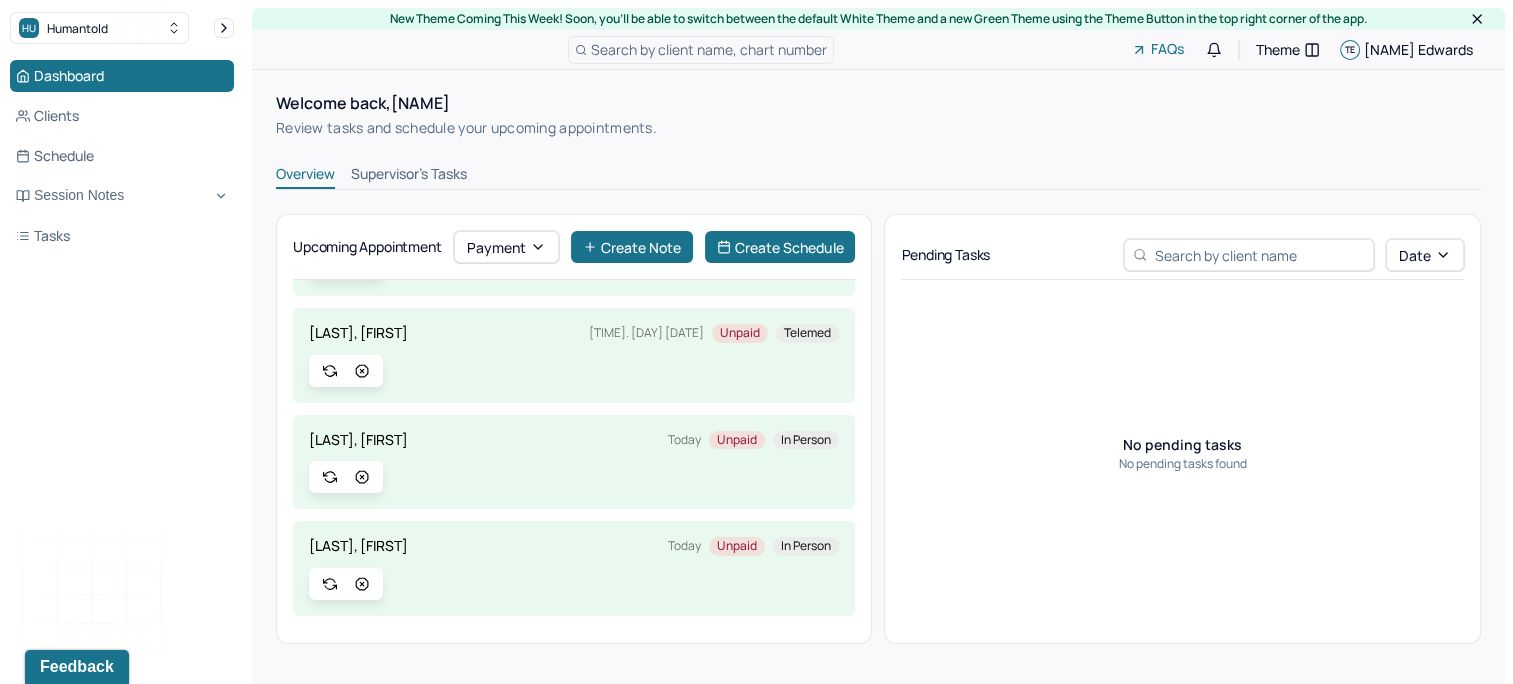 scroll, scrollTop: 22, scrollLeft: 0, axis: vertical 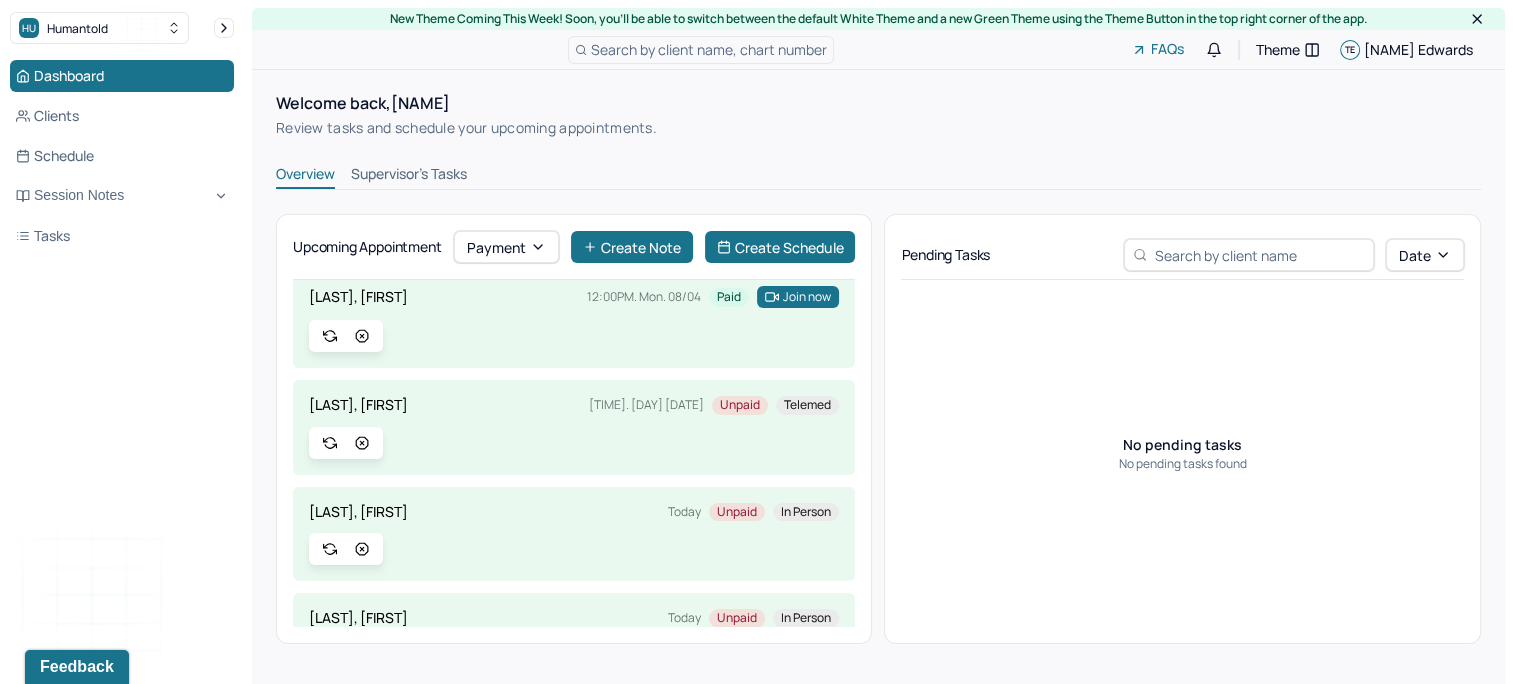 click on "[LAST], [FIRST] Today Unpaid In person" at bounding box center (574, 534) 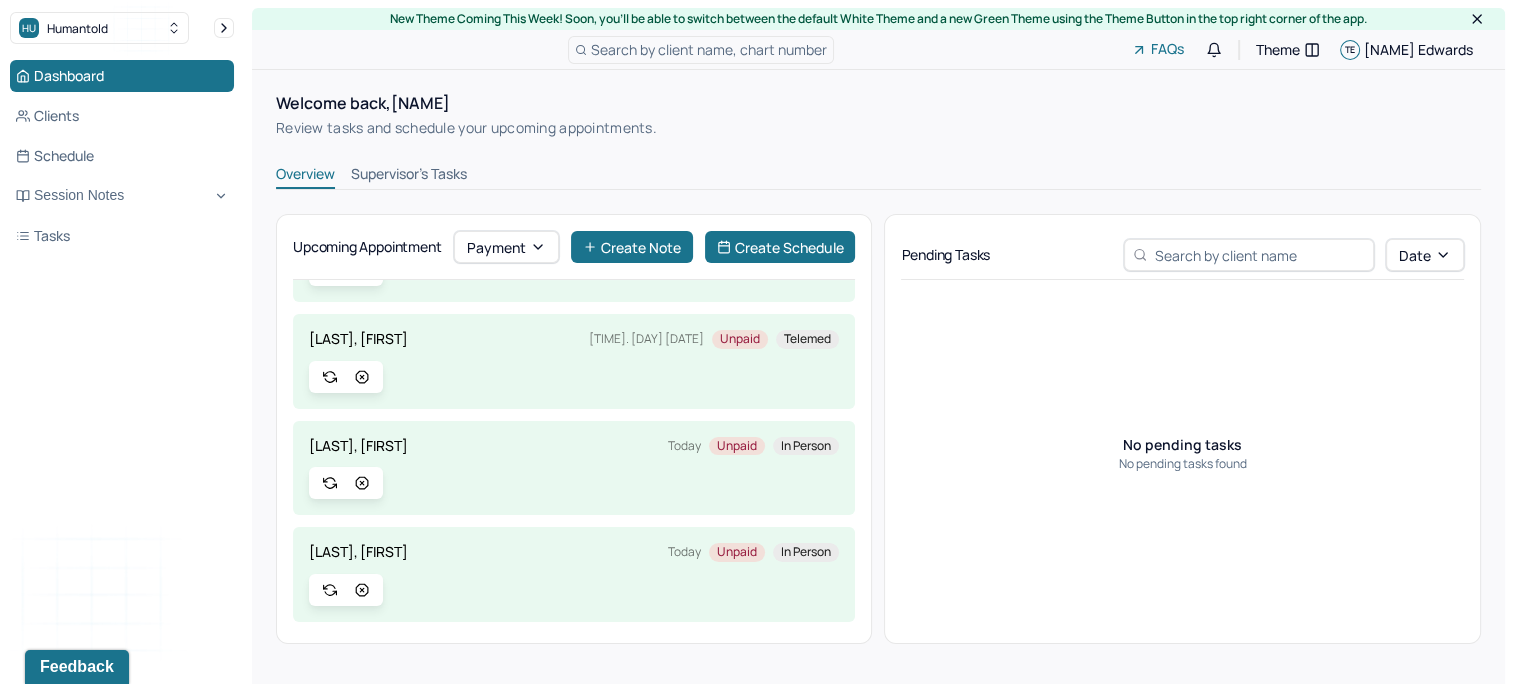 scroll, scrollTop: 122, scrollLeft: 0, axis: vertical 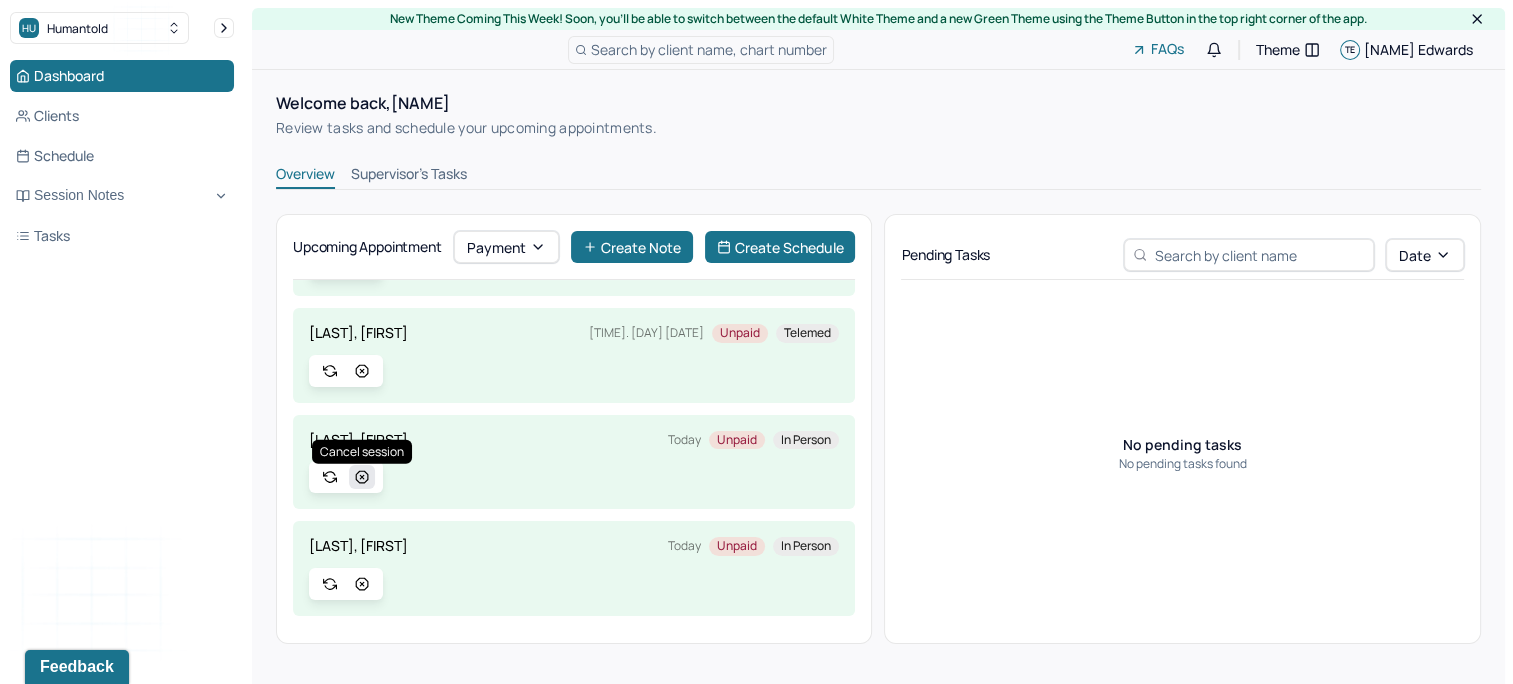click 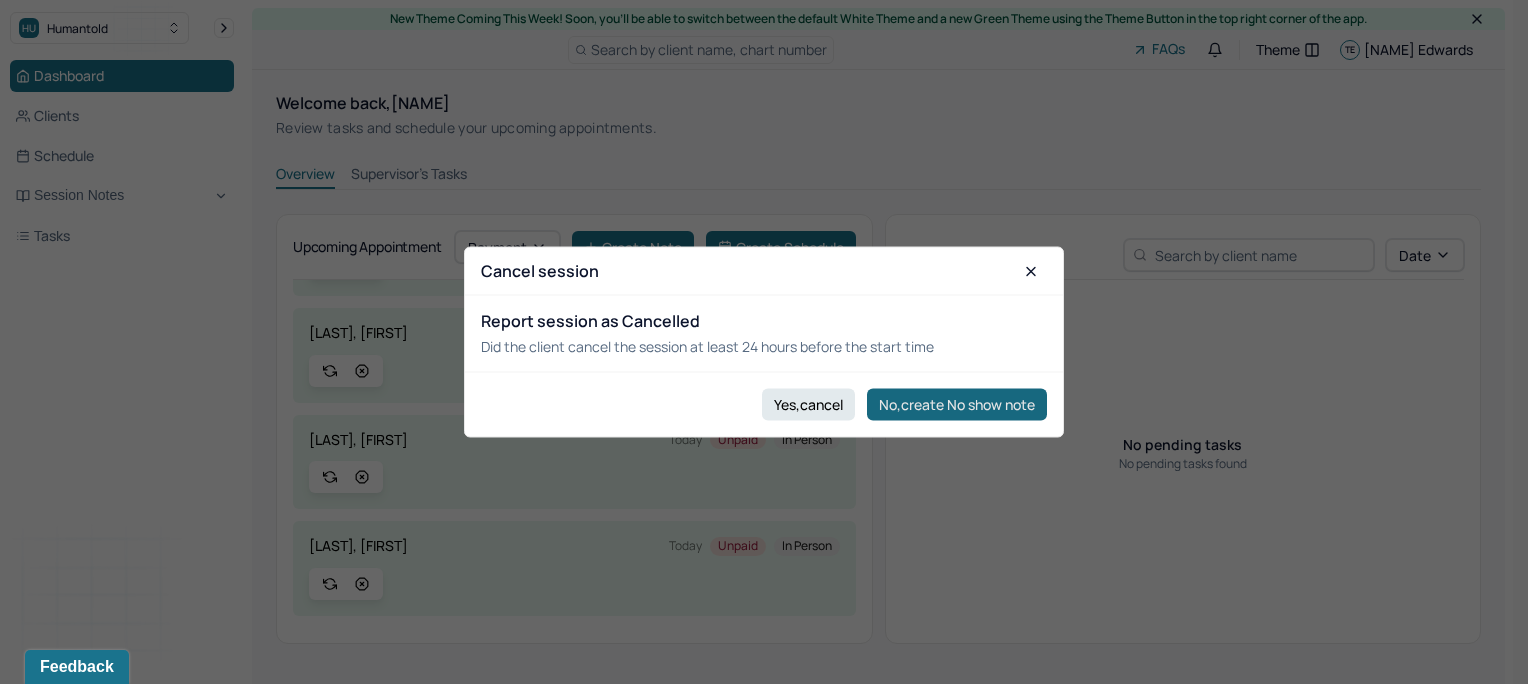 click on "No,create No show note" at bounding box center (957, 404) 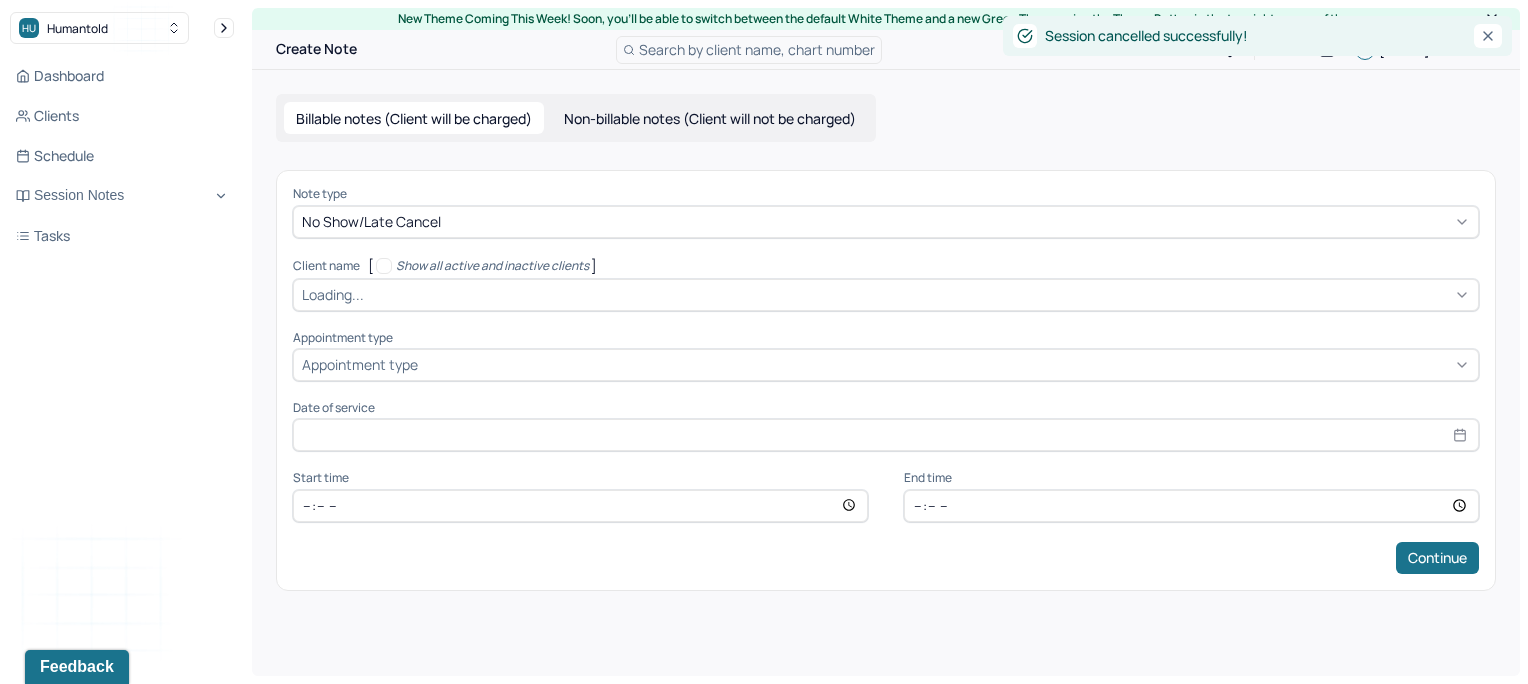 click at bounding box center (919, 294) 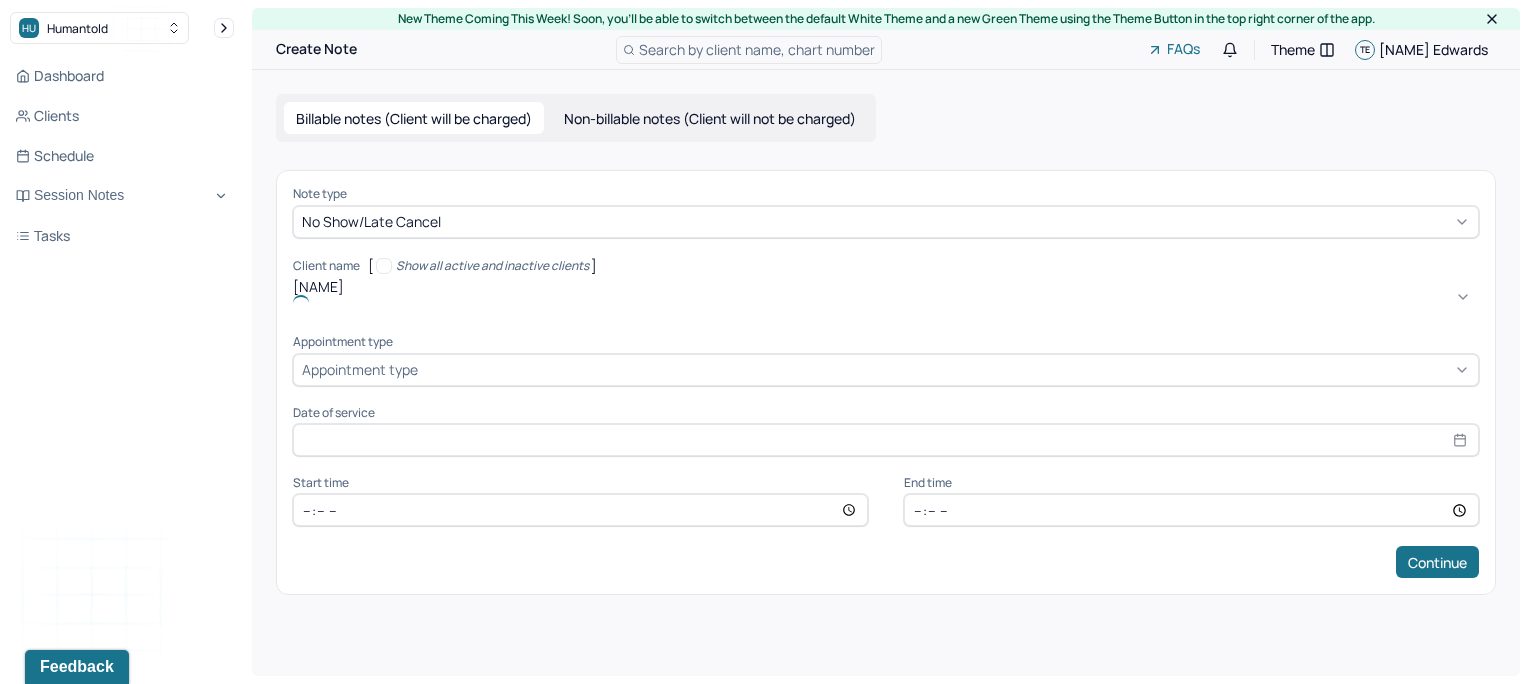 type on "[NAME]" 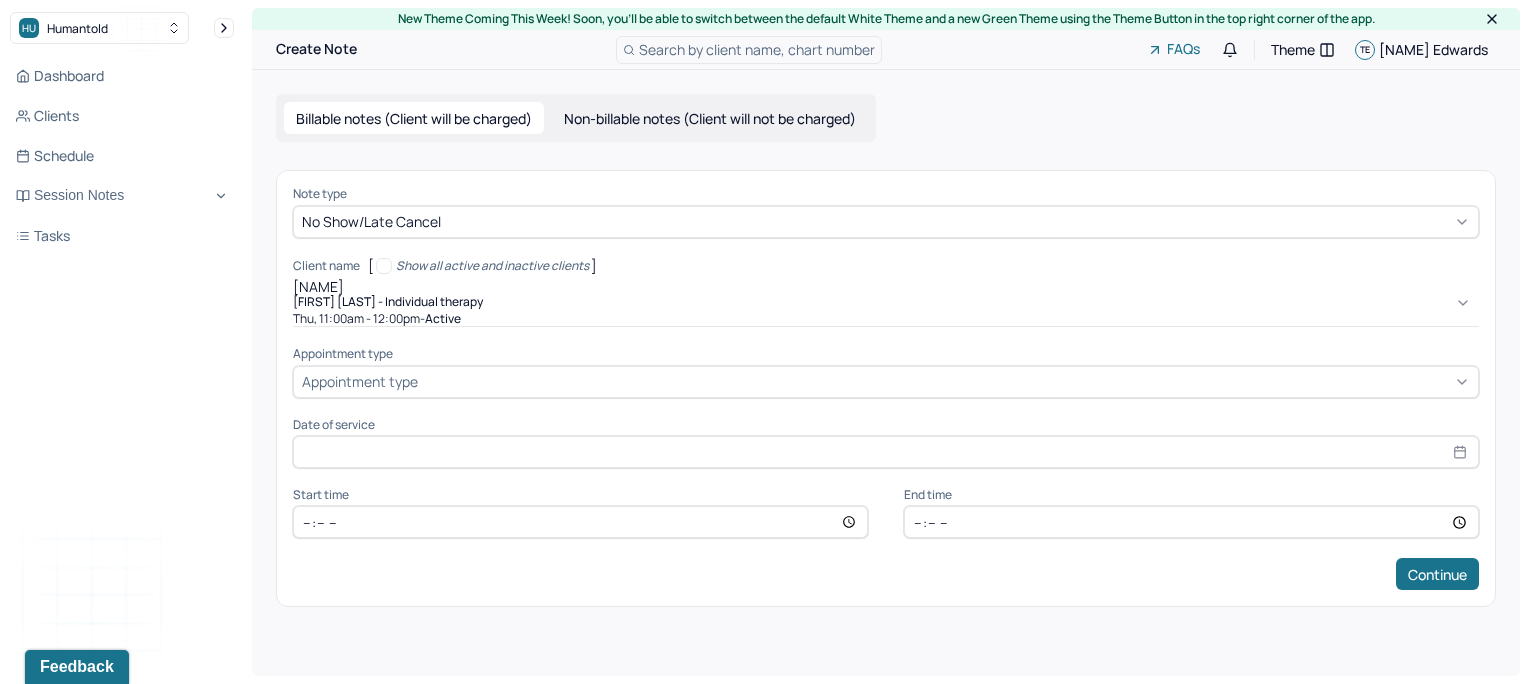 click on "[FIRST] [LAST] - Individual therapy" at bounding box center [388, 302] 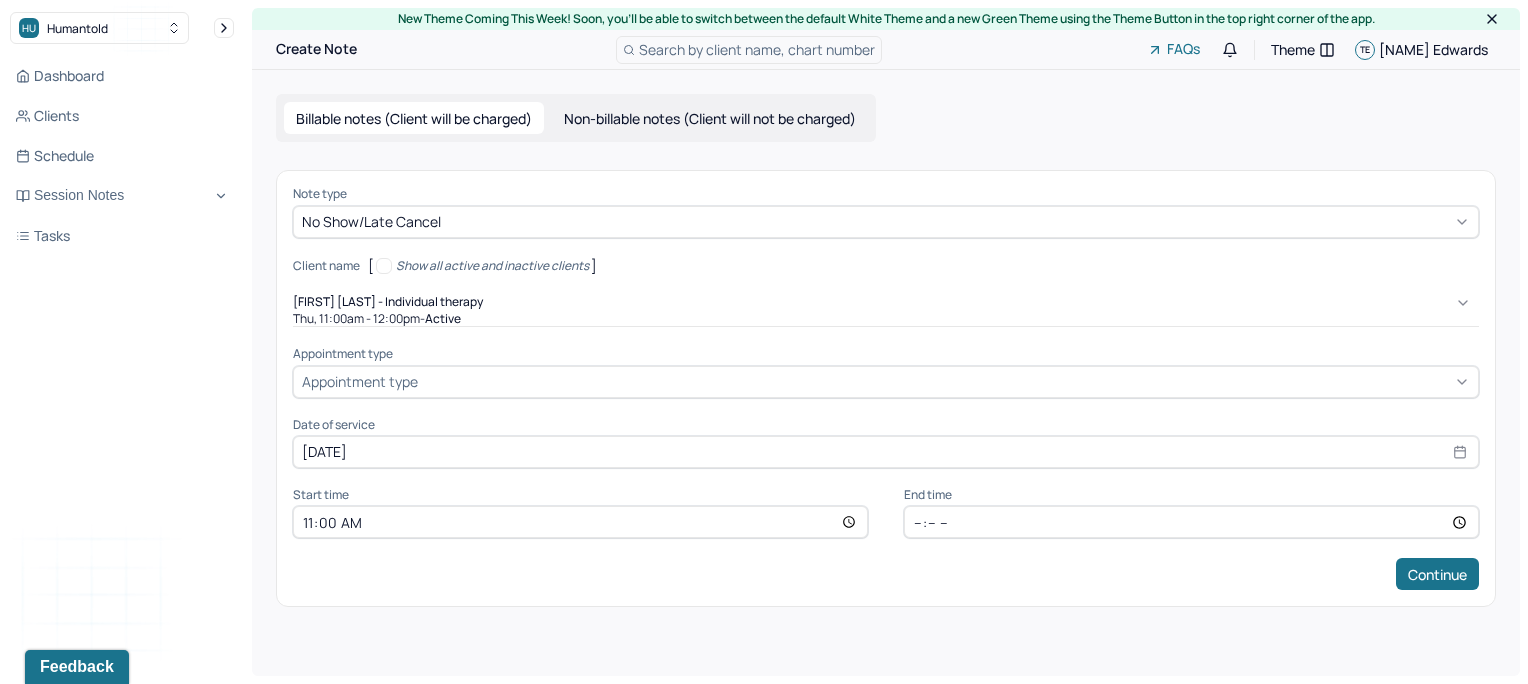 type on "12:00" 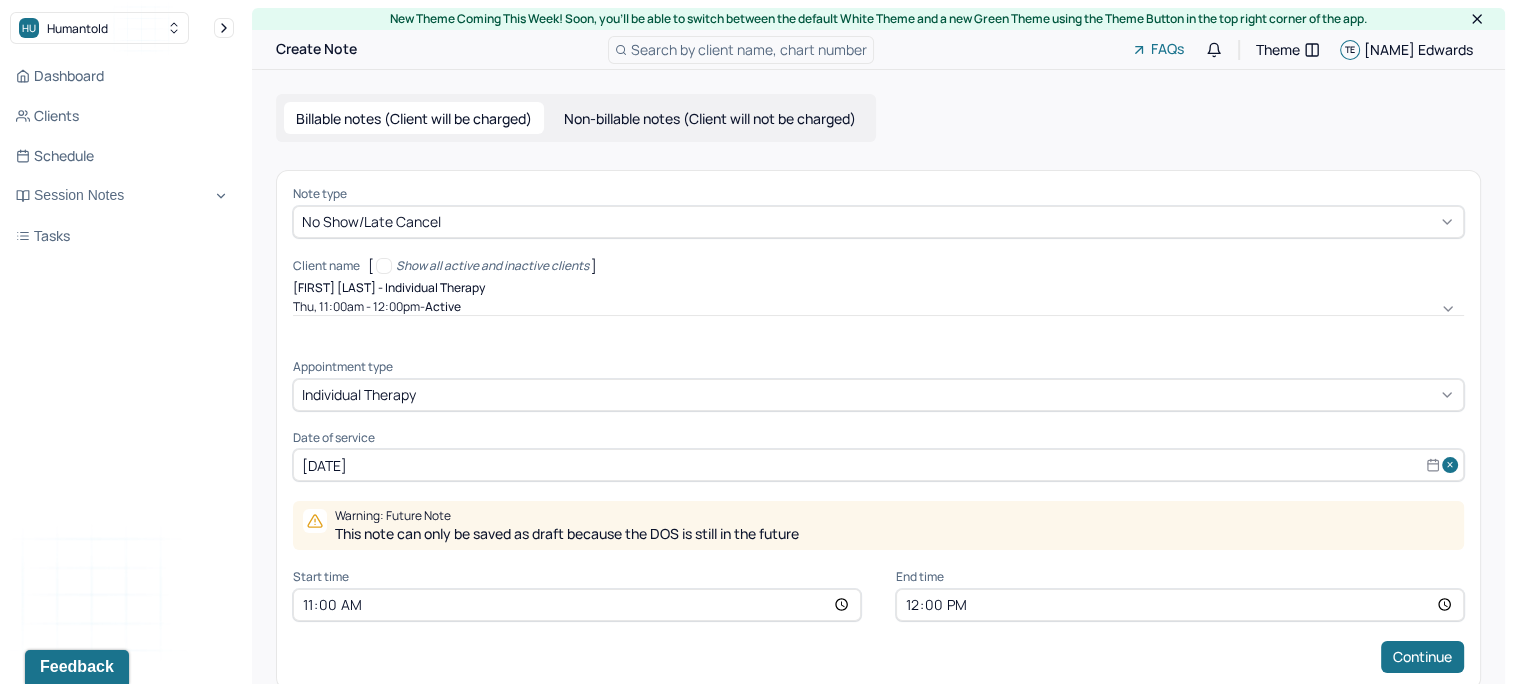 click 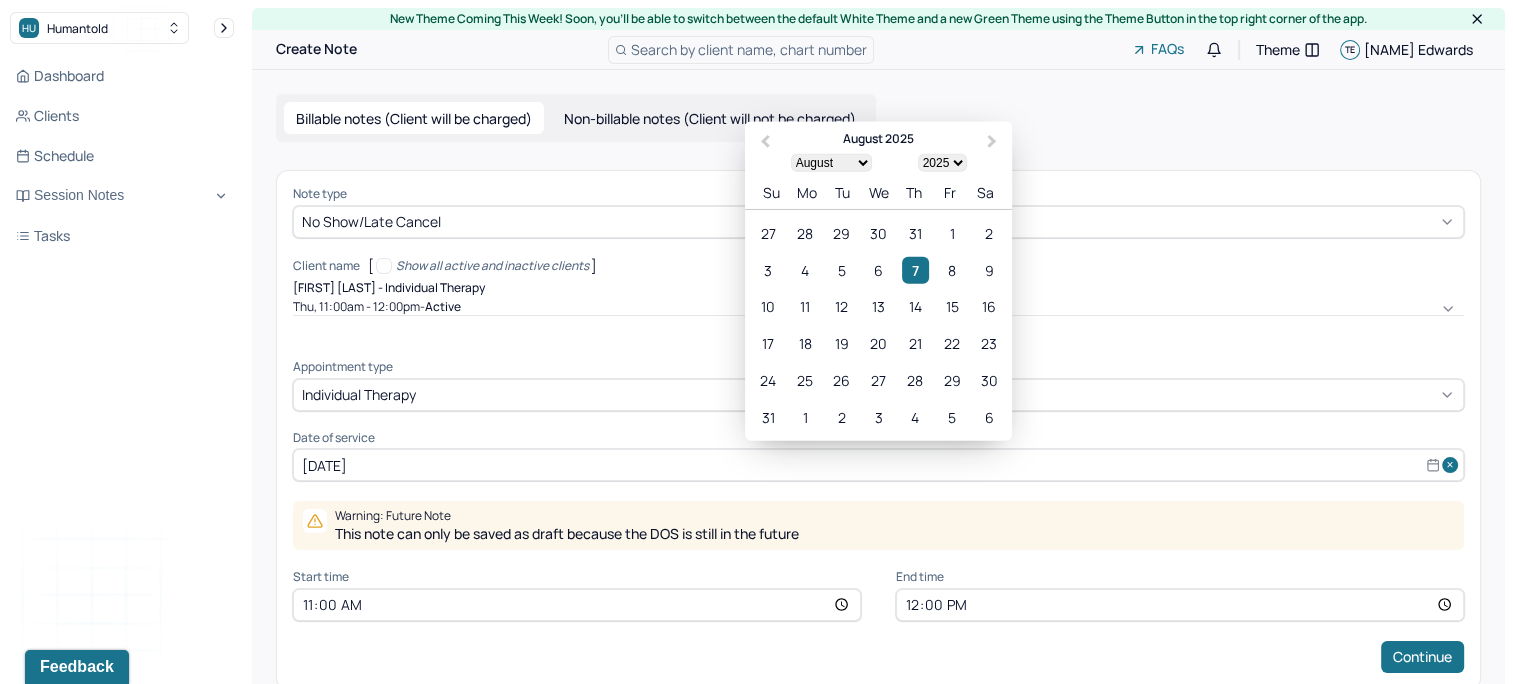 click on "[DATE]" at bounding box center [878, 465] 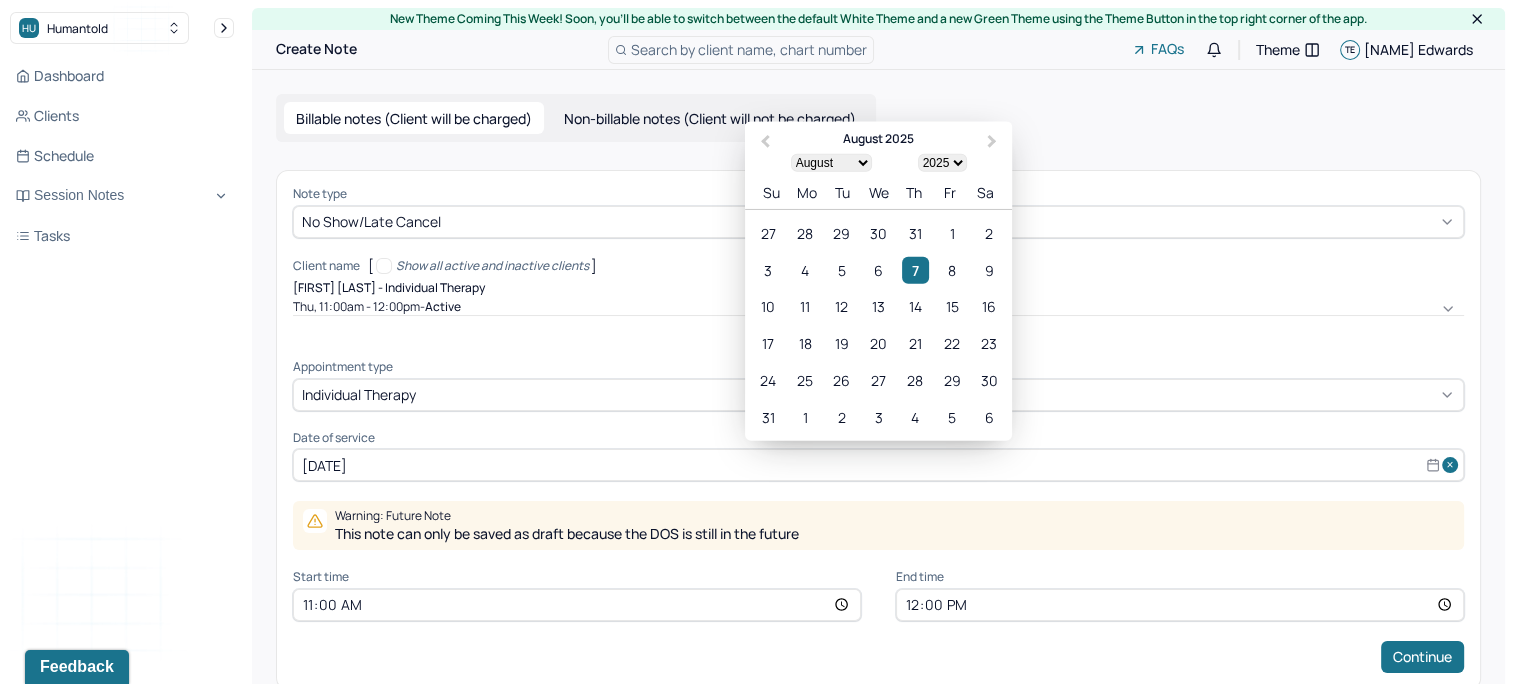 click on "Dashboard Clients Schedule Session Notes Tasks TE [FIRST] [LAST] provider Logout" at bounding box center [122, 362] 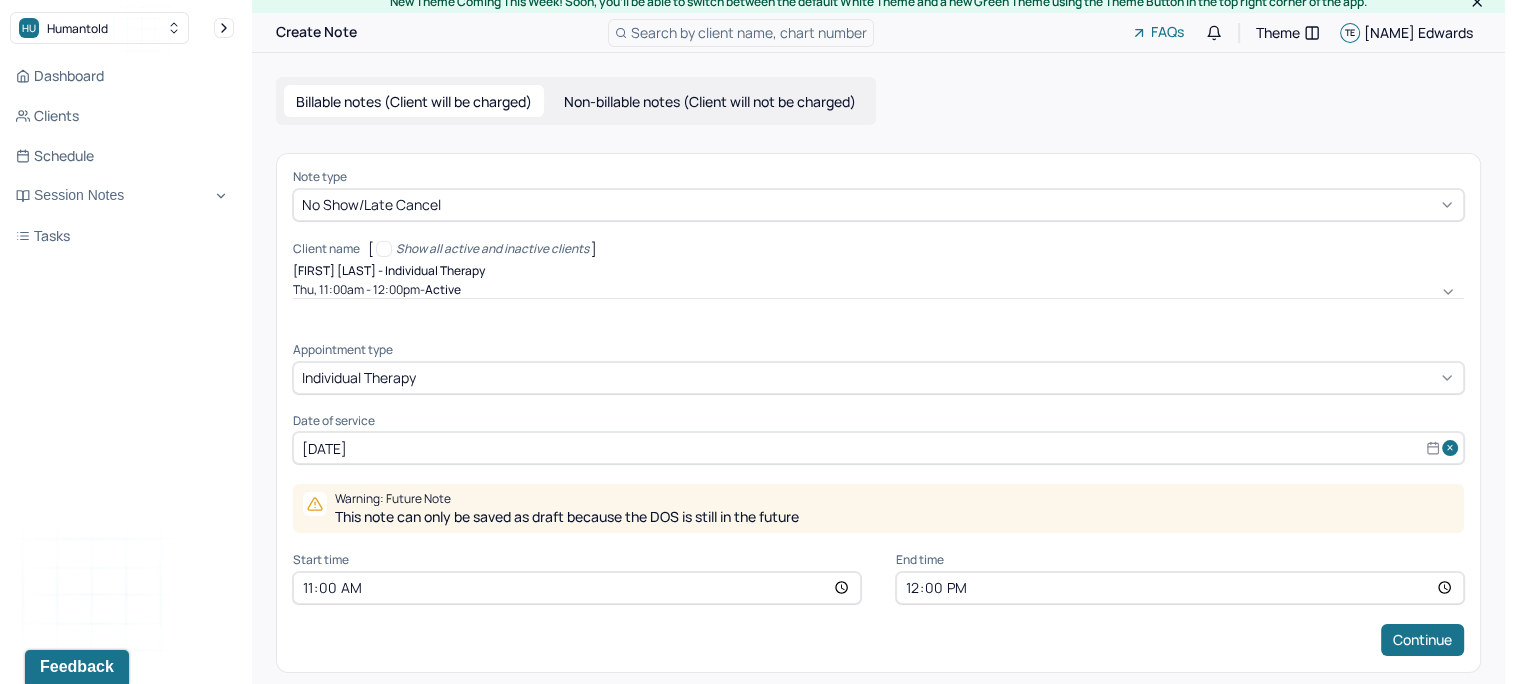 scroll, scrollTop: 21, scrollLeft: 0, axis: vertical 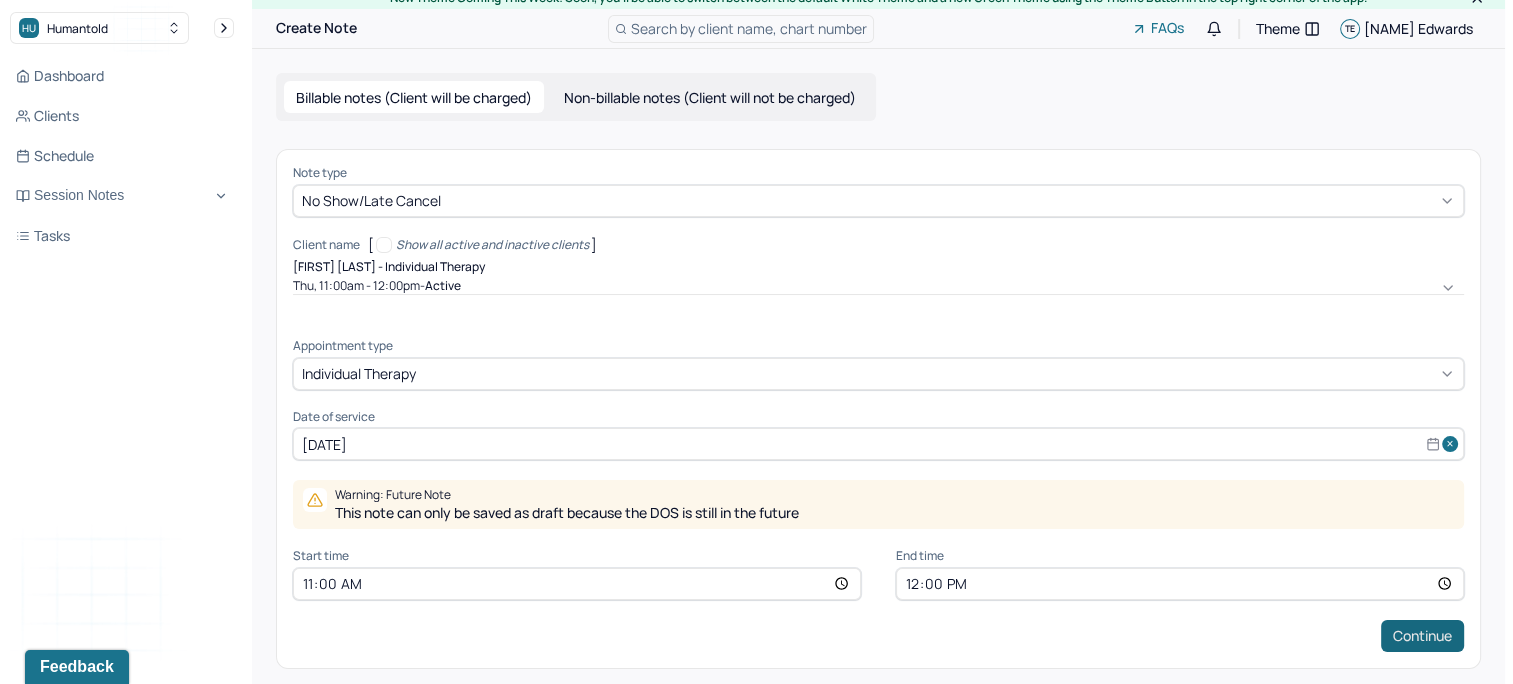 click on "Continue" at bounding box center [1422, 636] 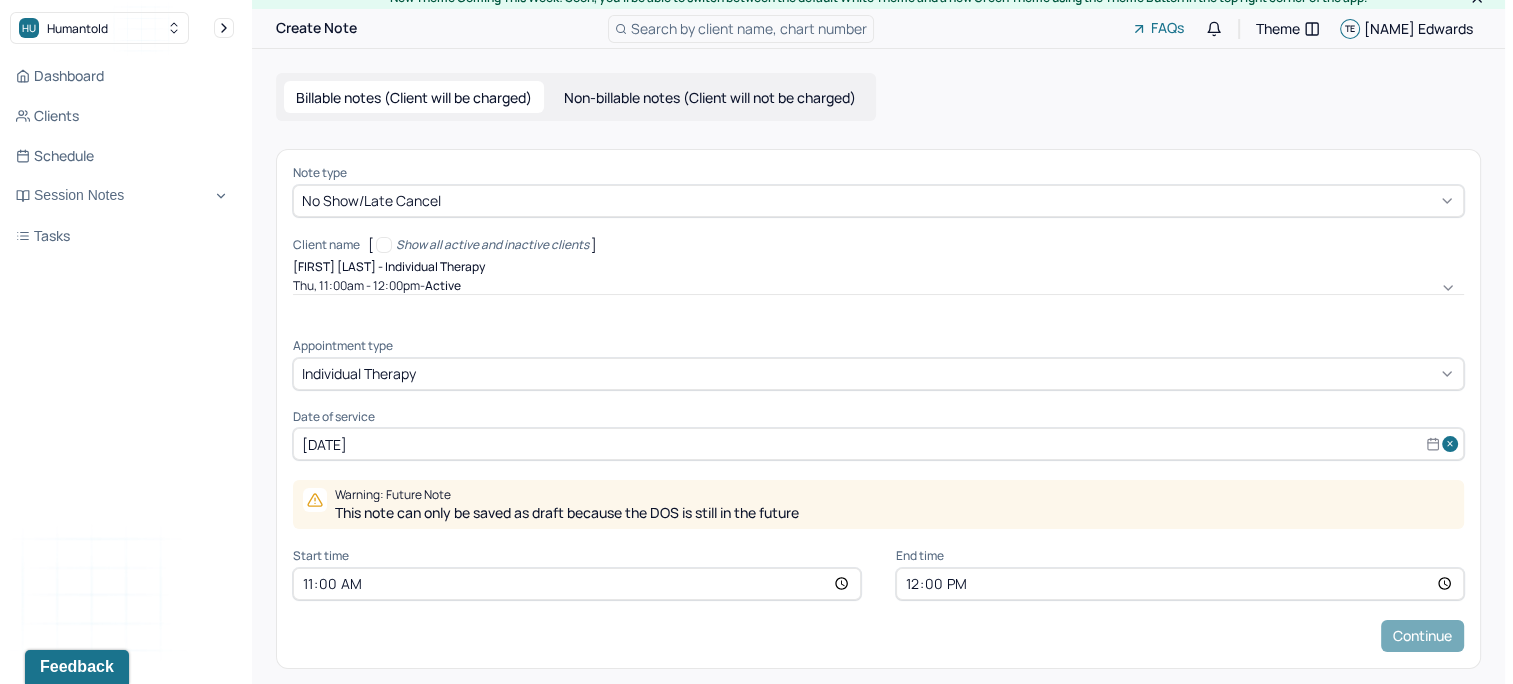 scroll, scrollTop: 0, scrollLeft: 0, axis: both 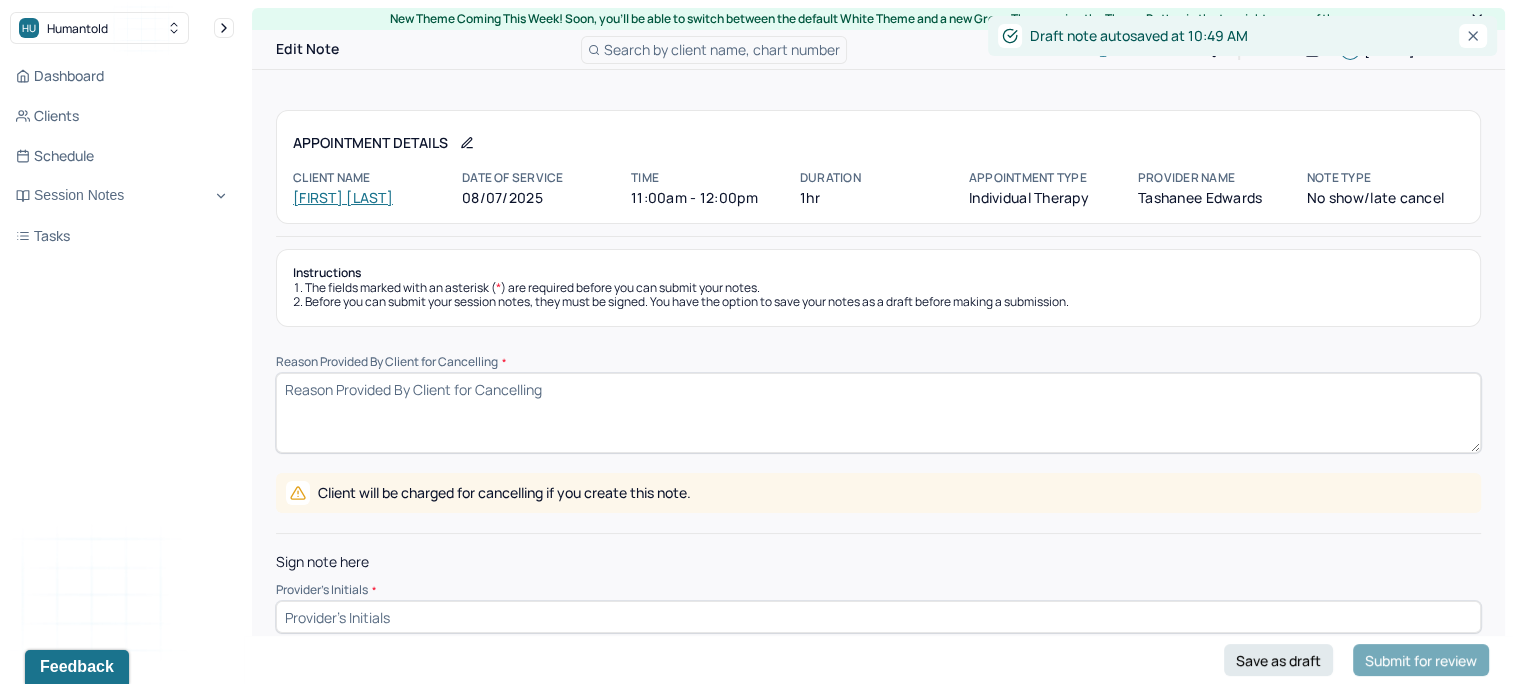 click on "Reason Provided By Client for Cancelling *" at bounding box center (878, 413) 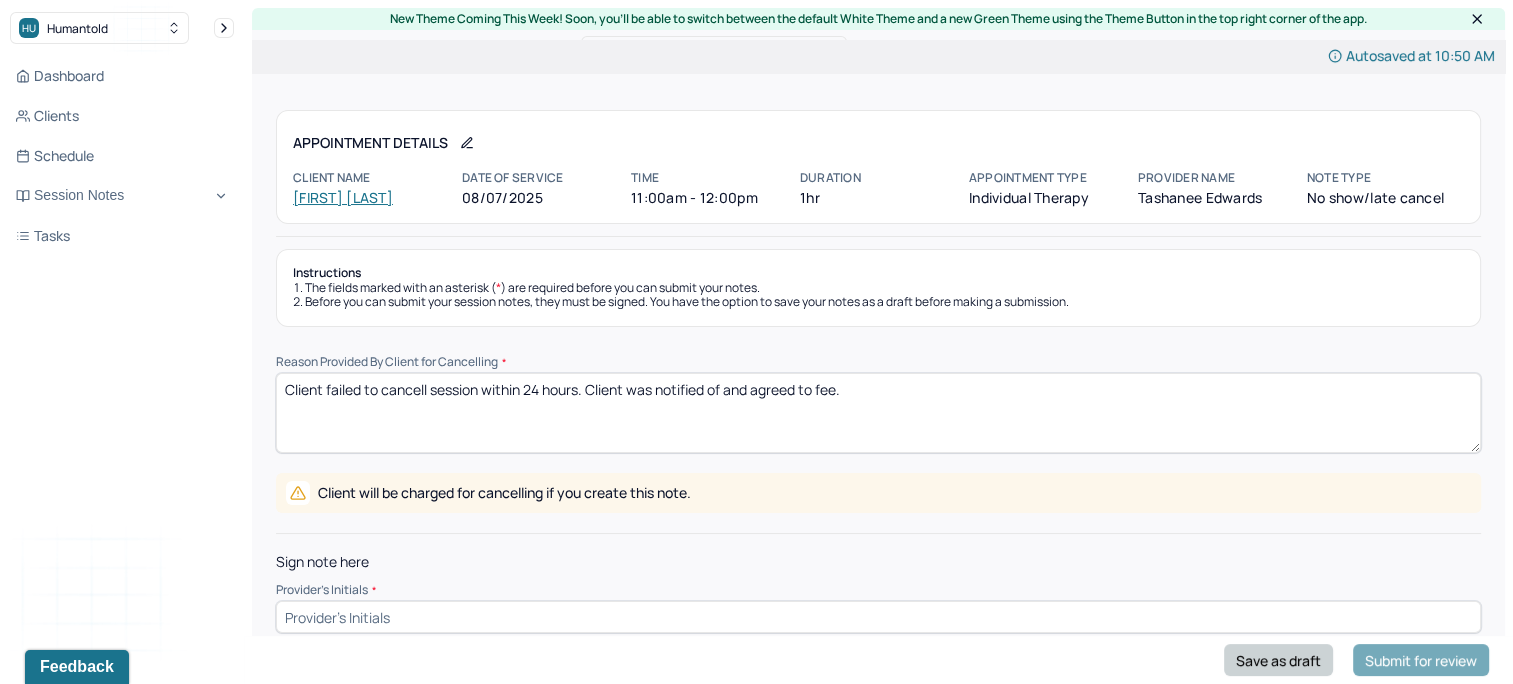 type on "Client failed to cancell session within 24 hours. Client was notified of and agreed to fee." 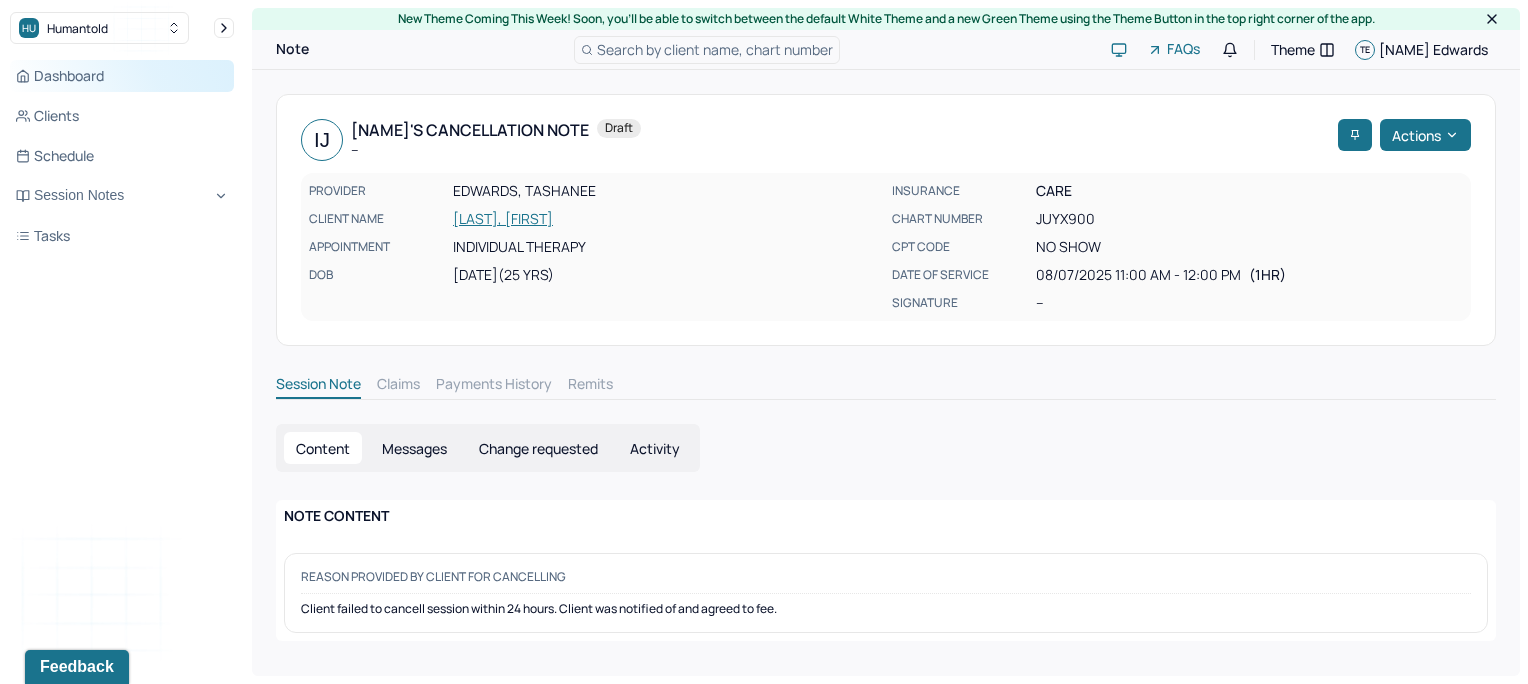 click on "Dashboard" at bounding box center [122, 76] 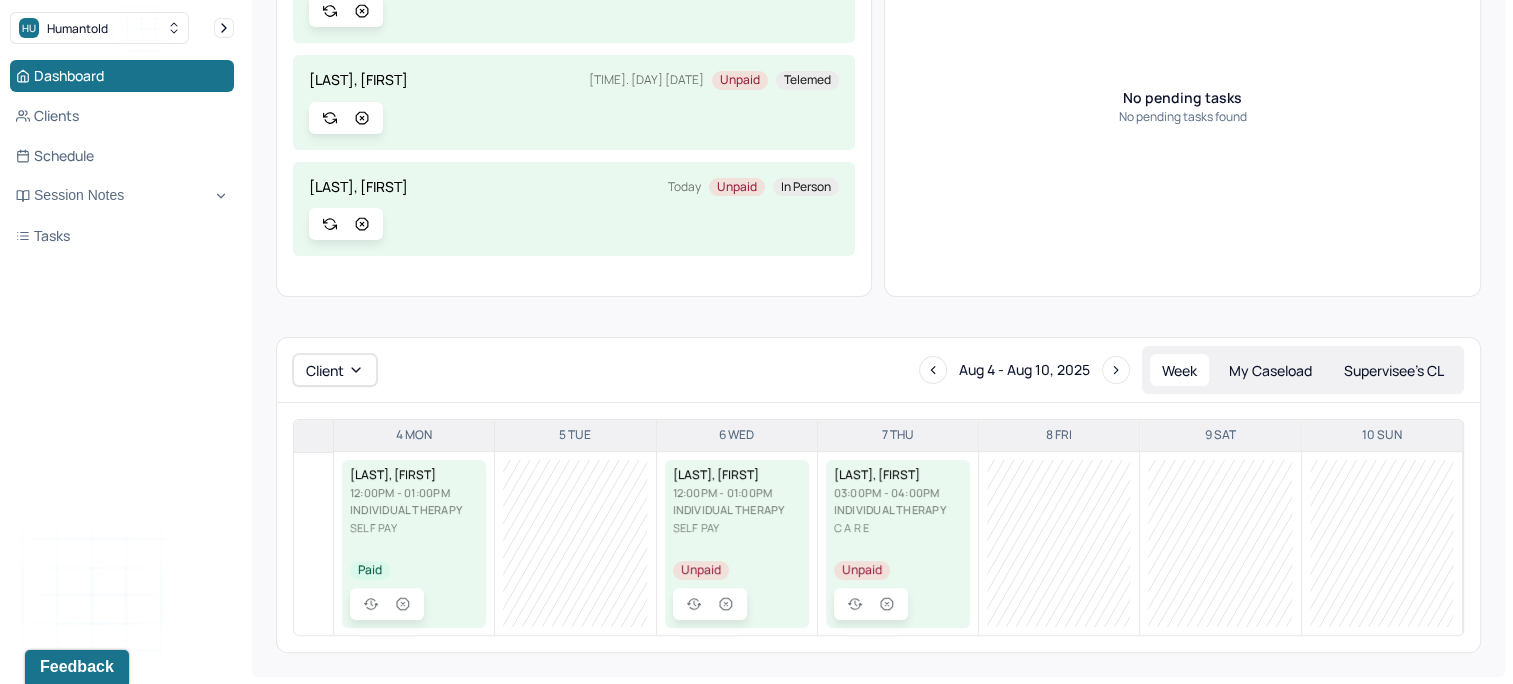scroll, scrollTop: 47, scrollLeft: 0, axis: vertical 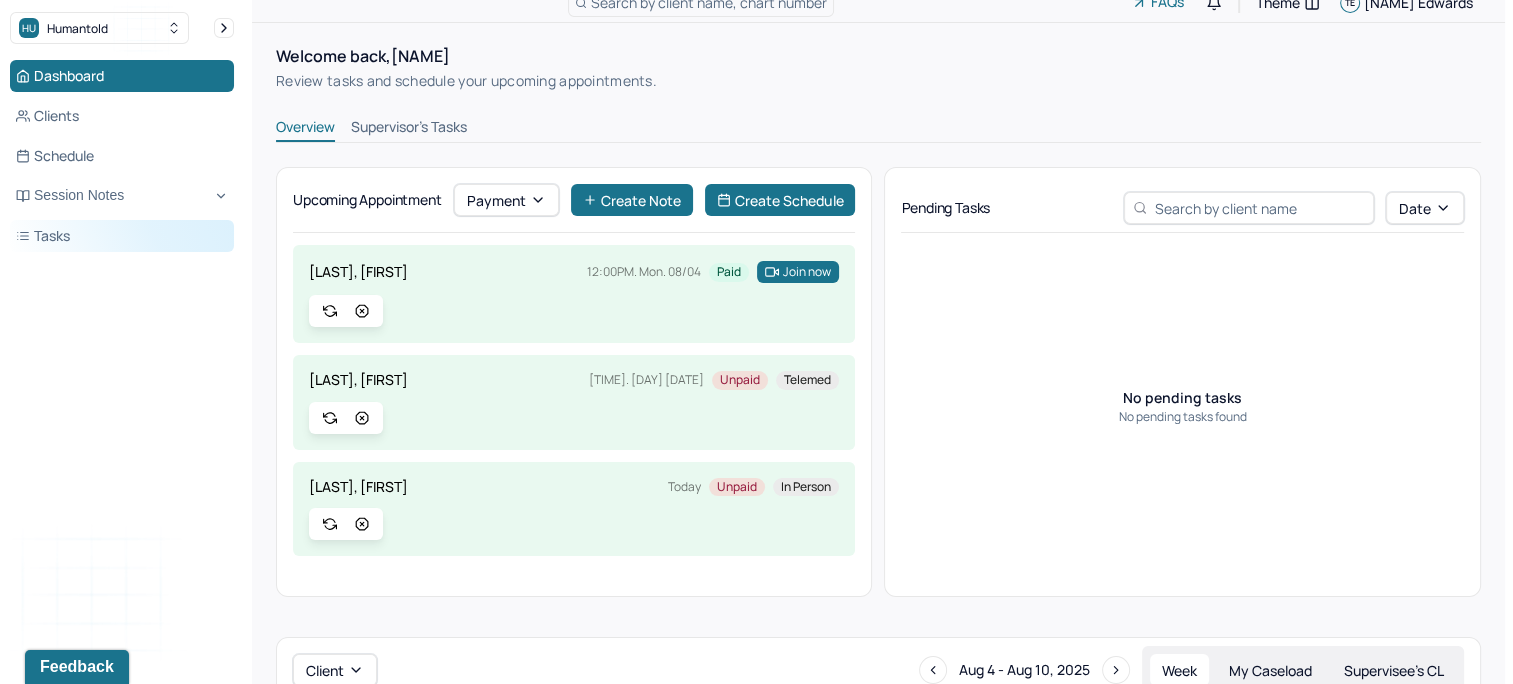 click on "Tasks" at bounding box center (122, 236) 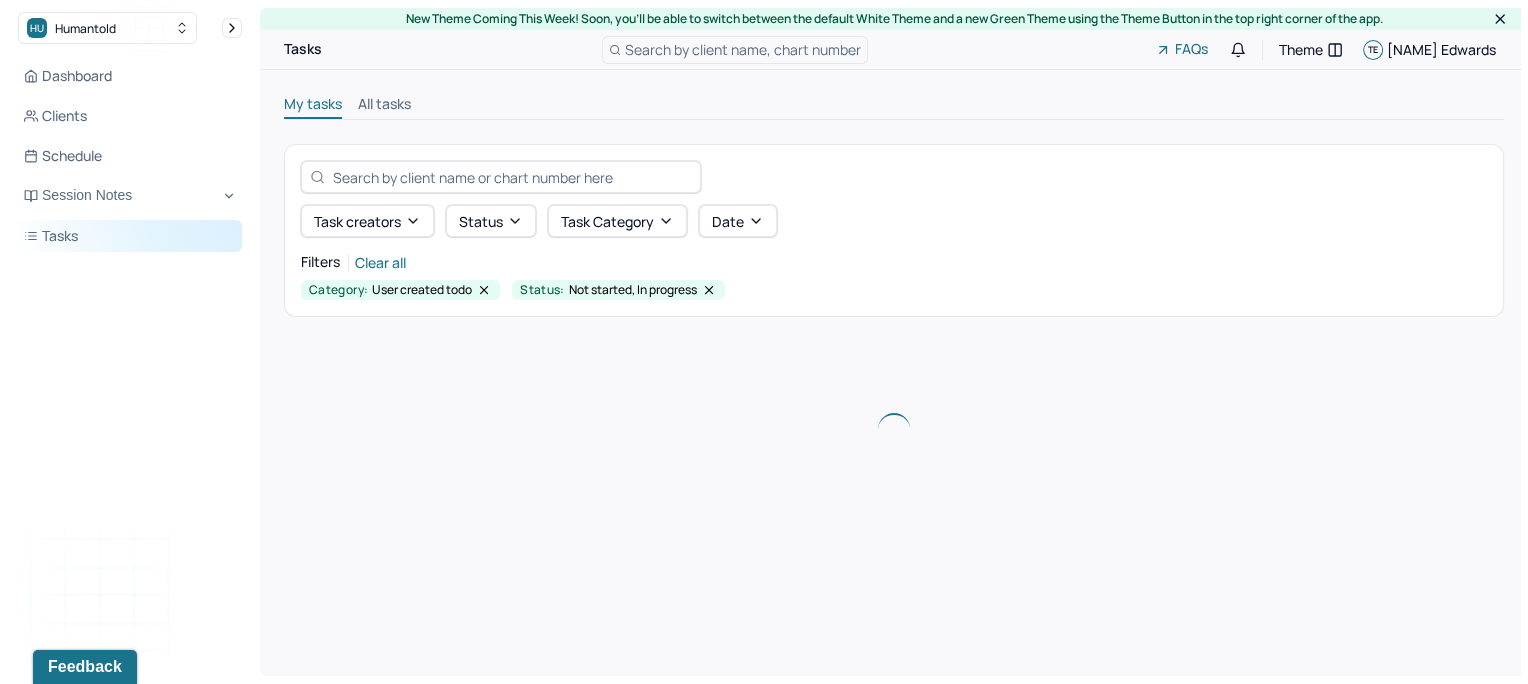 scroll, scrollTop: 0, scrollLeft: 0, axis: both 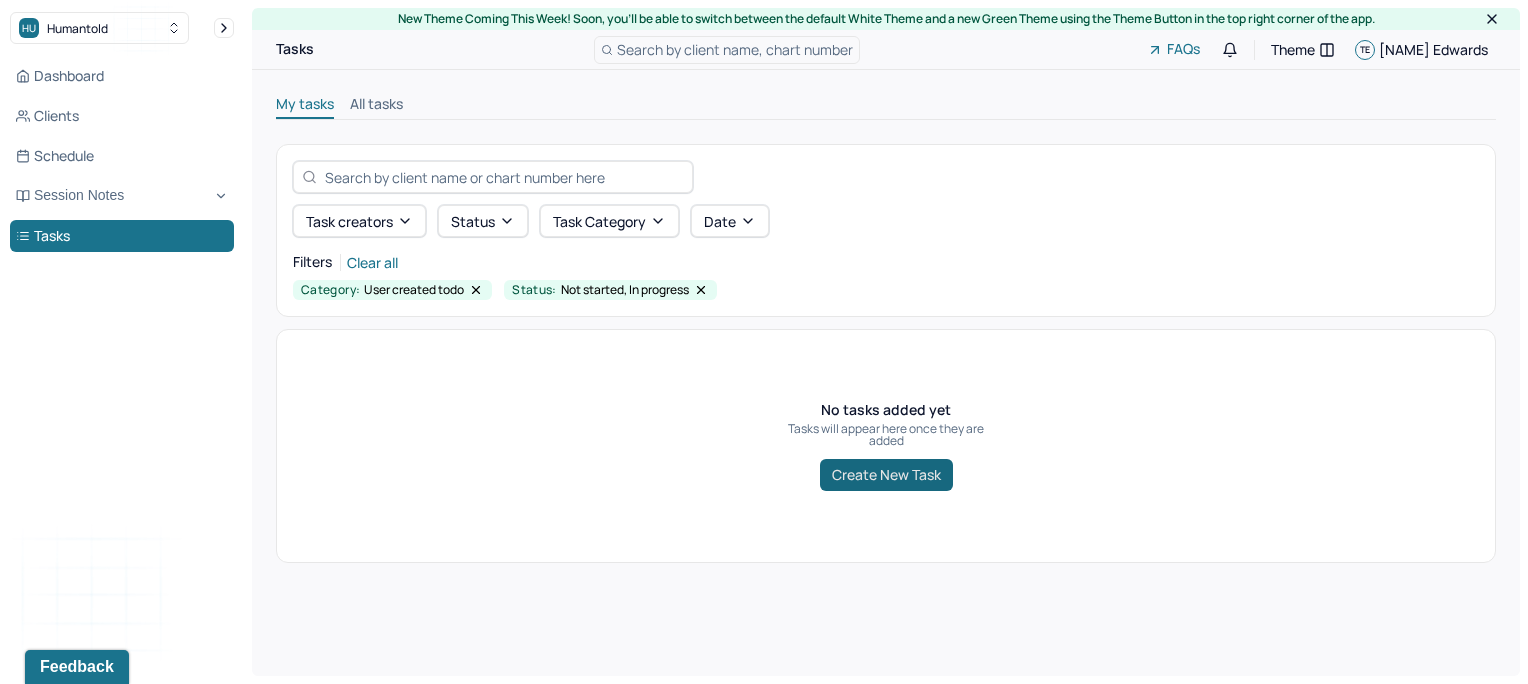 click on "Create New Task" at bounding box center (886, 475) 